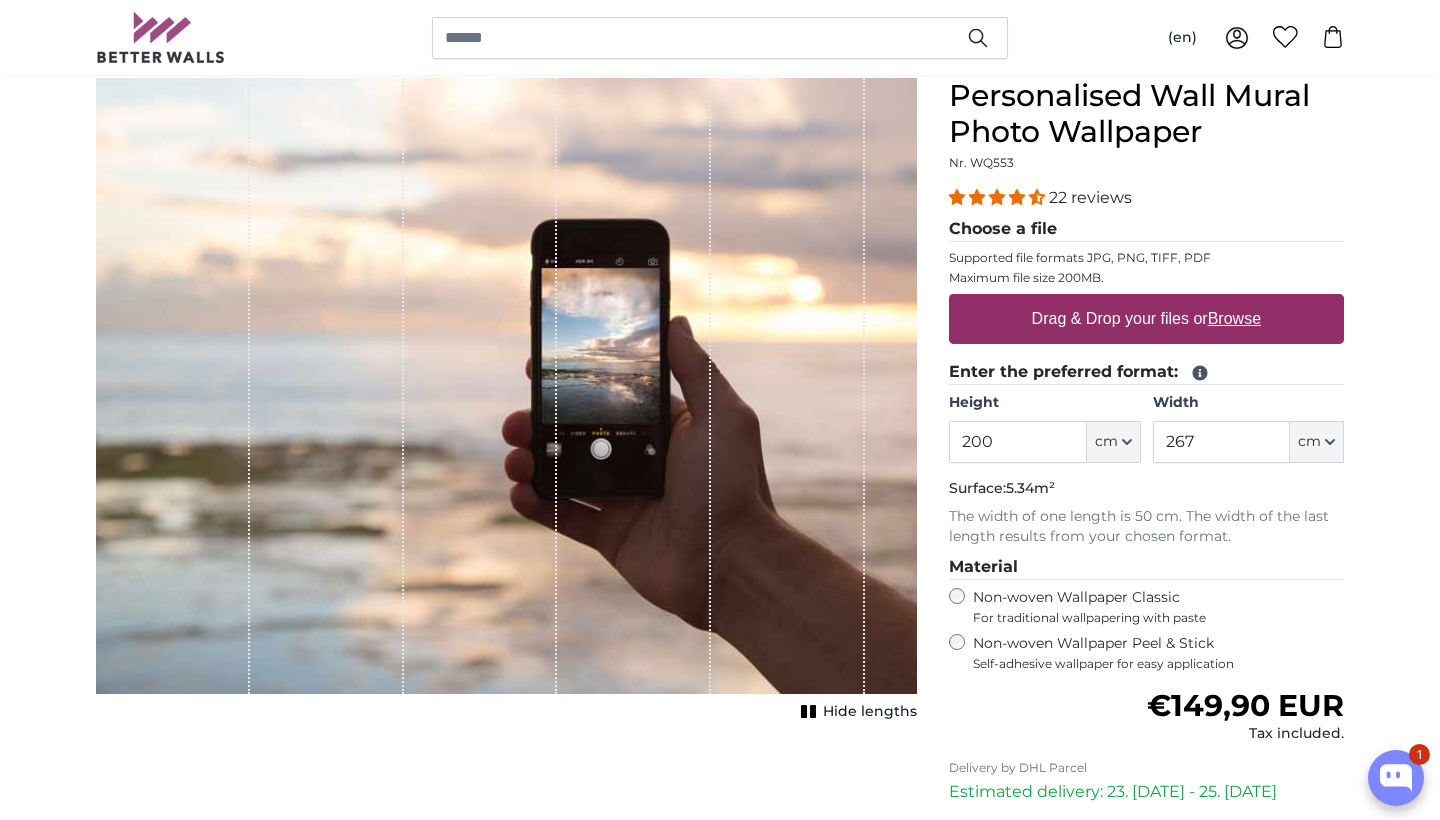 scroll, scrollTop: 182, scrollLeft: 0, axis: vertical 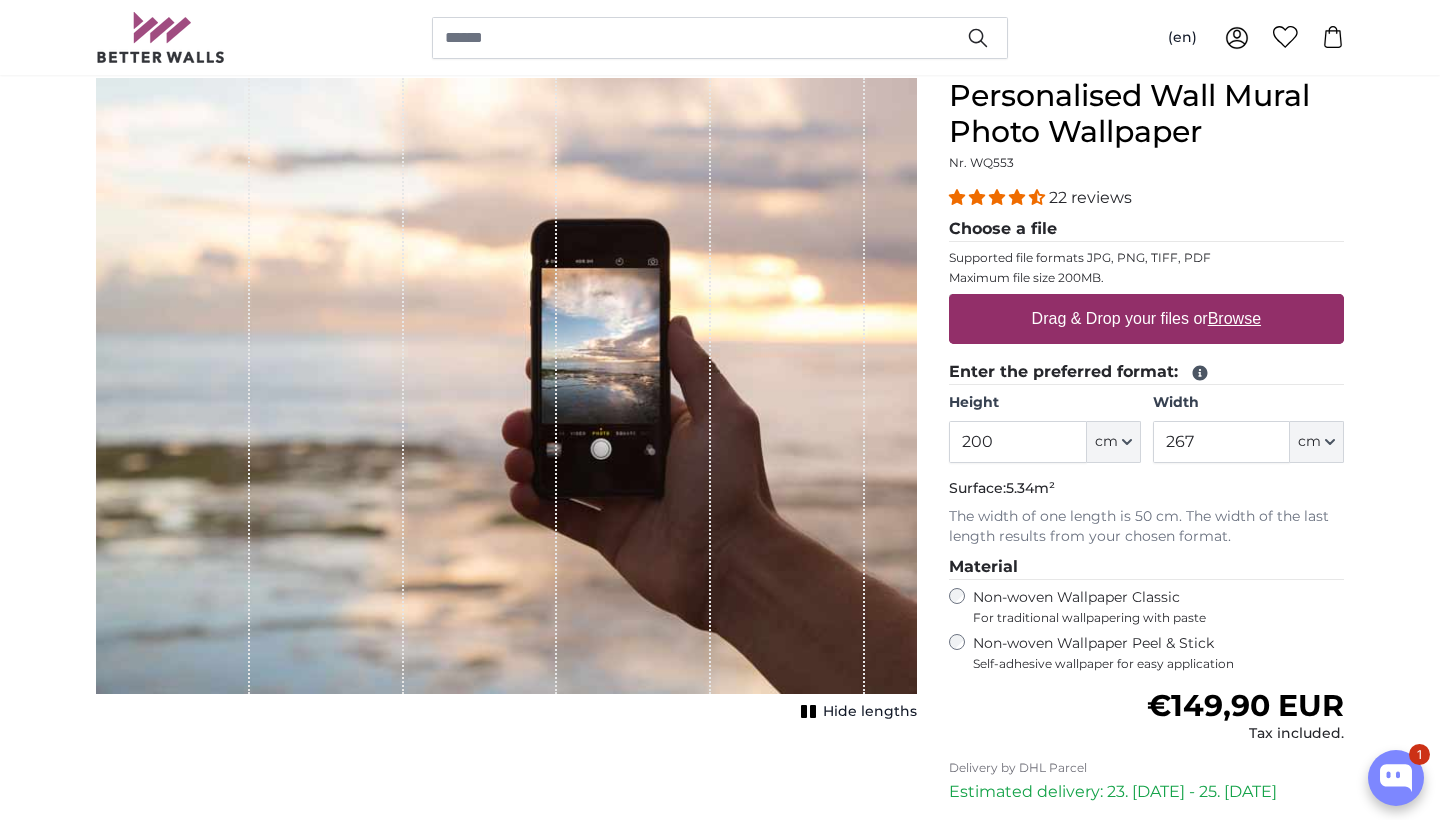 click on "cm" 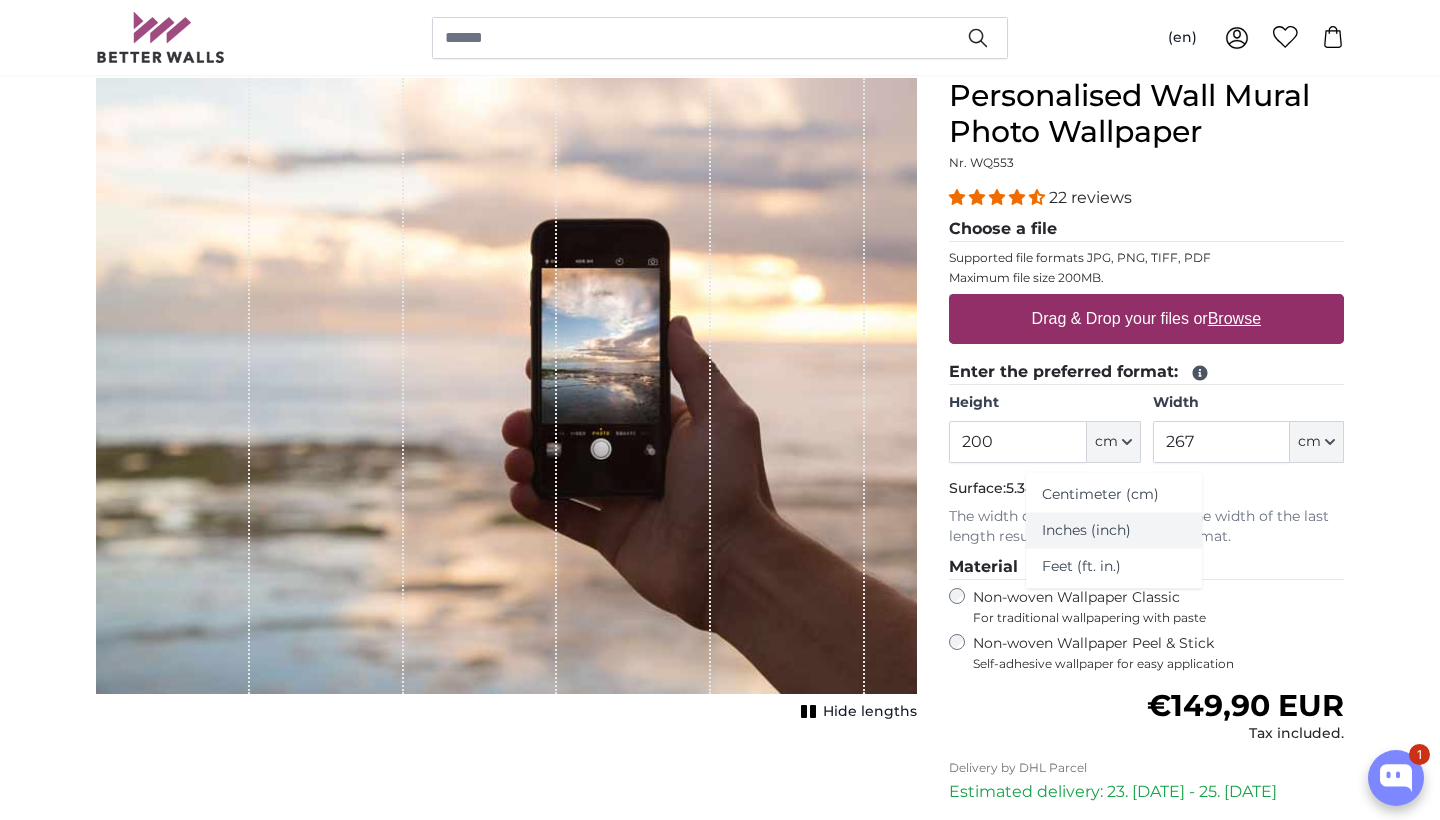 click on "Inches (inch)" 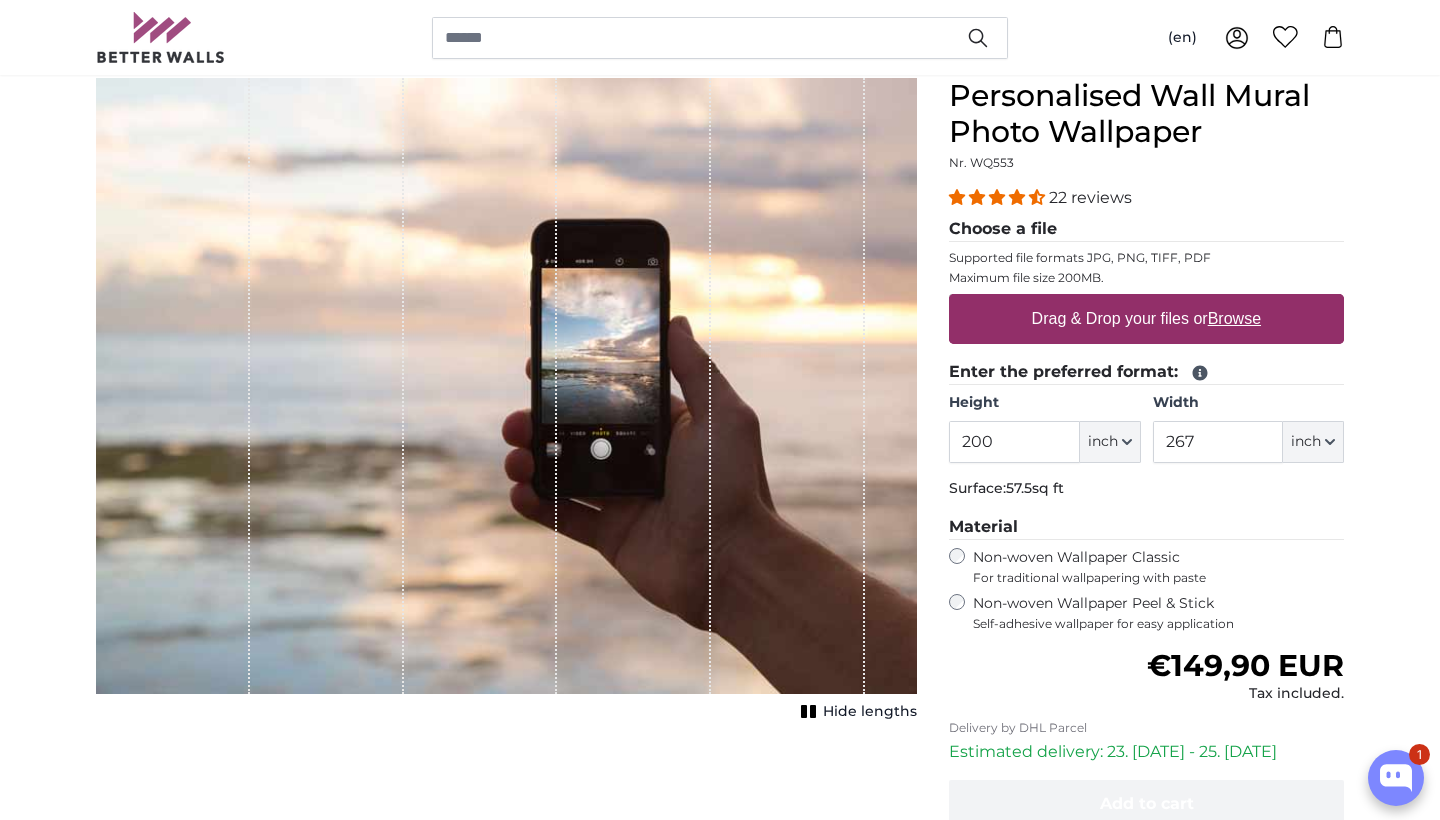 type on "78.7" 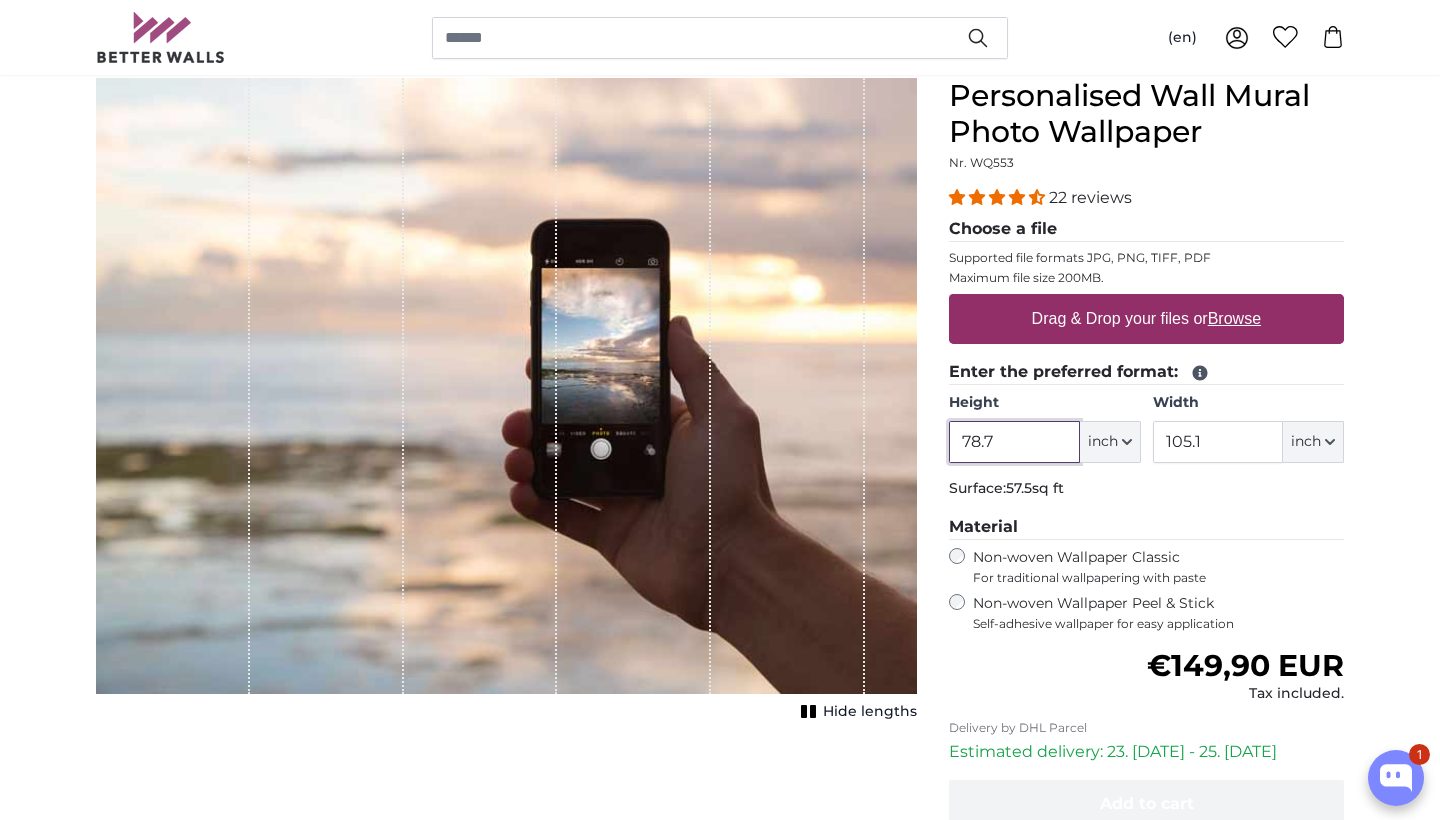 click on "78.7" at bounding box center [1014, 442] 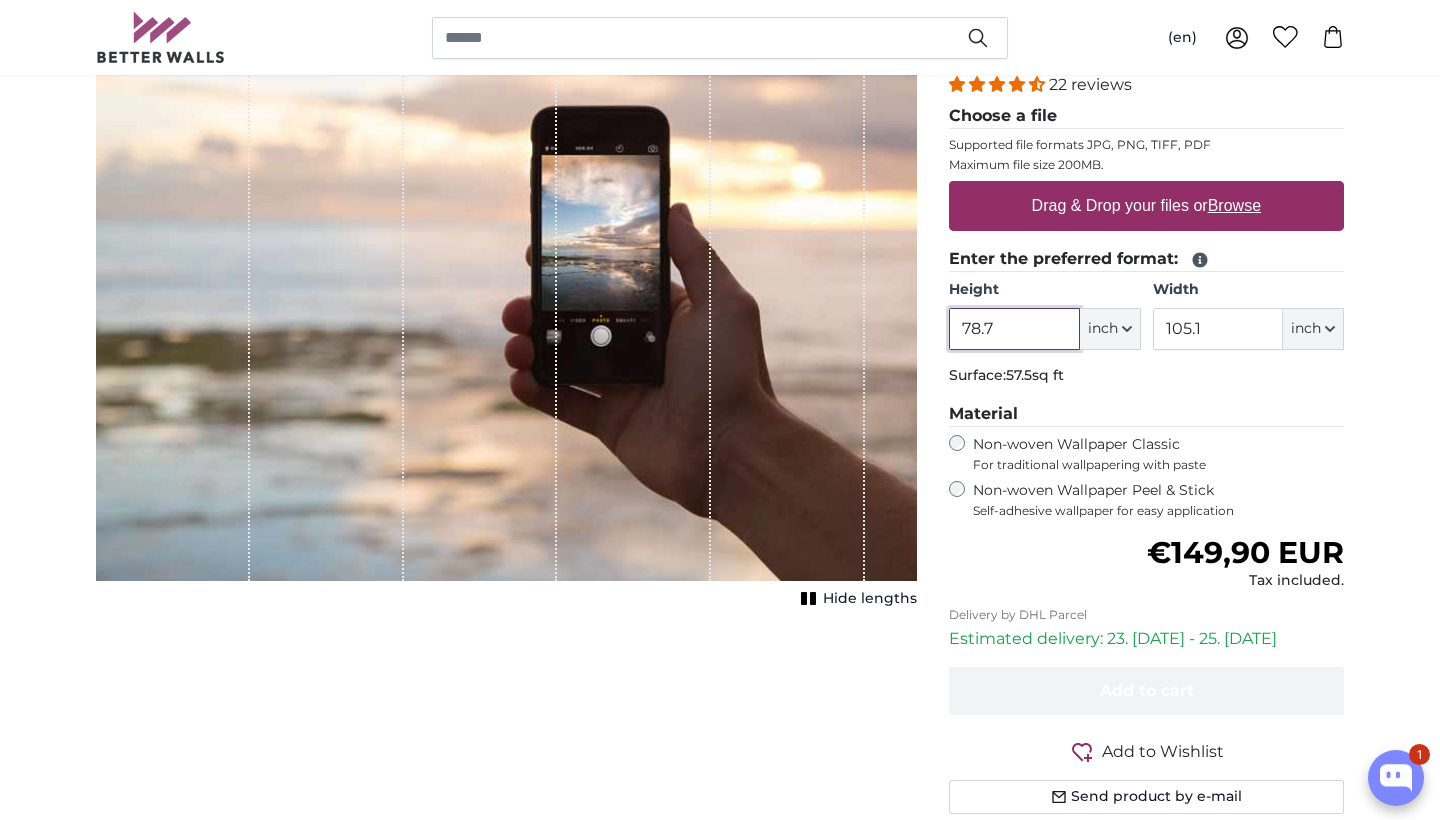 scroll, scrollTop: 298, scrollLeft: 0, axis: vertical 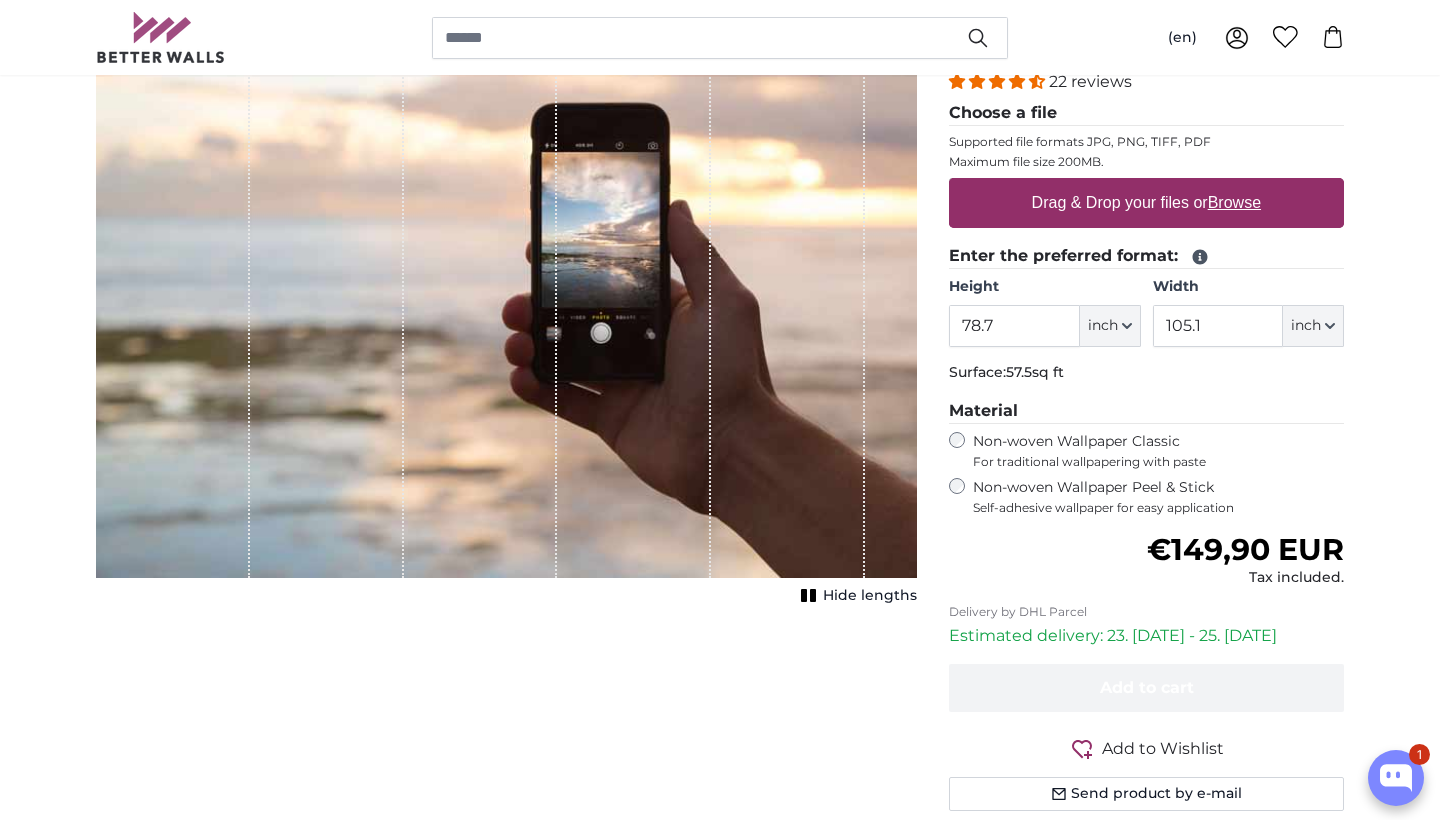 click on "Browse" at bounding box center [1234, 202] 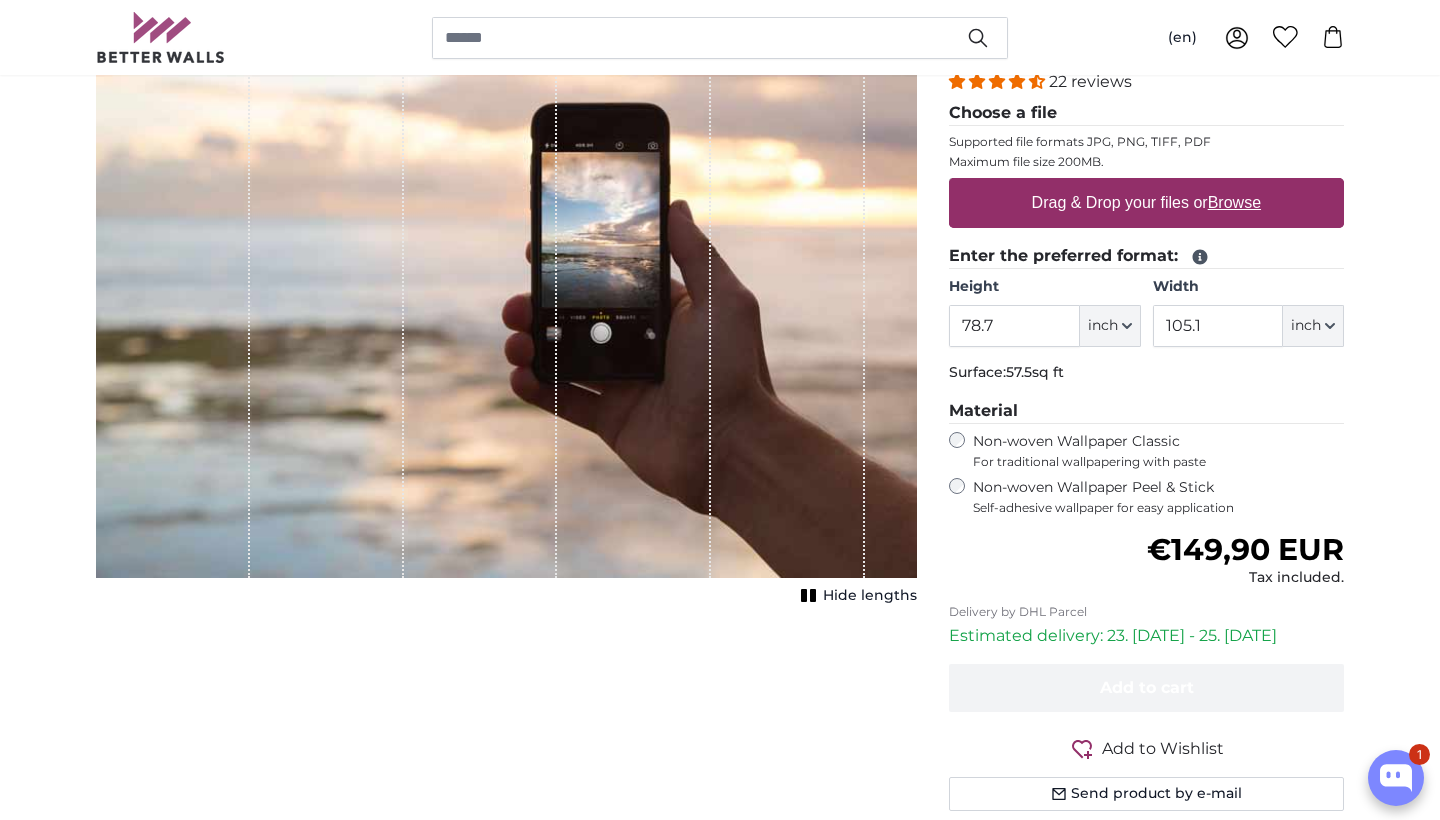 type on "**********" 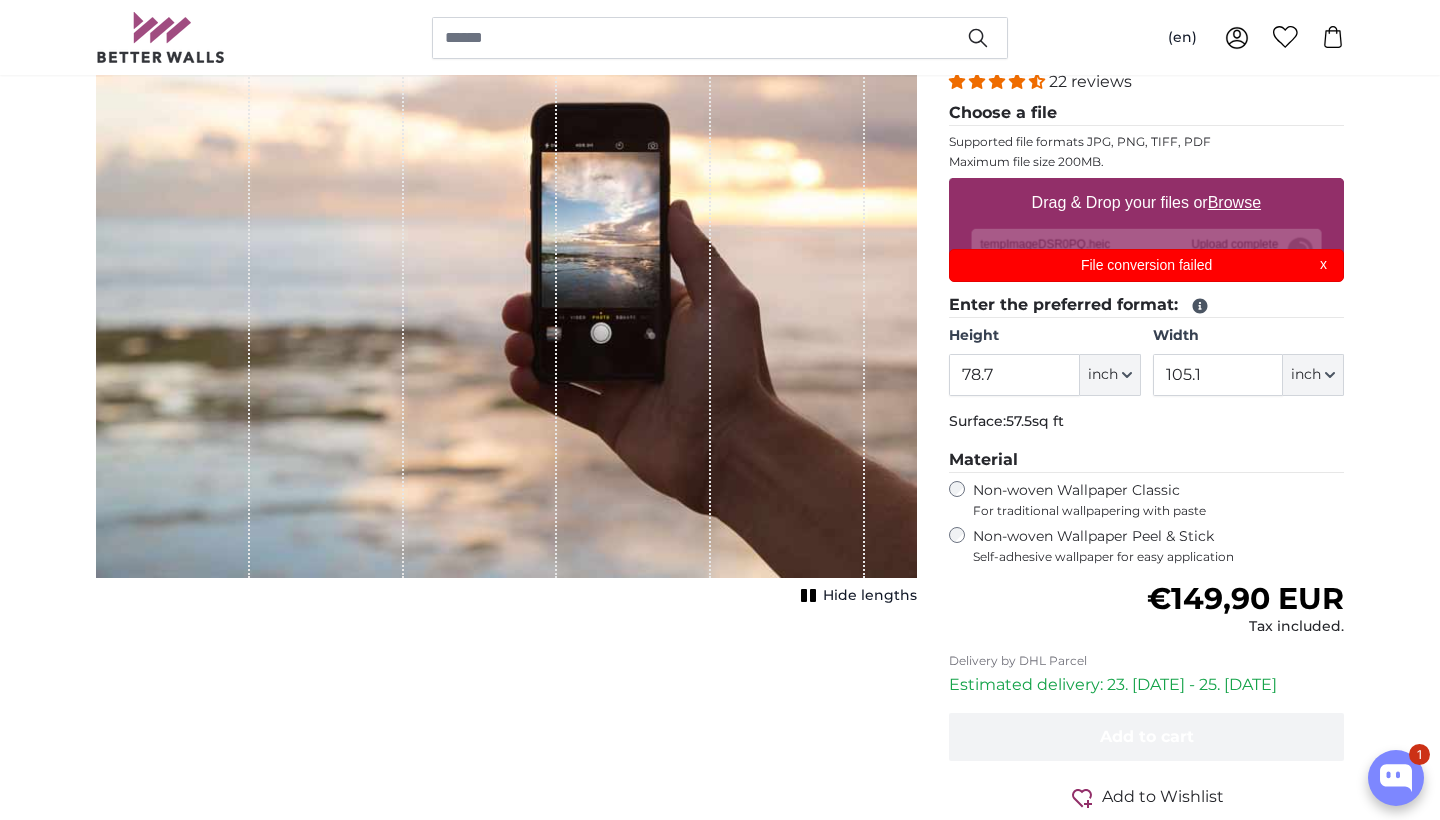 scroll, scrollTop: 0, scrollLeft: 0, axis: both 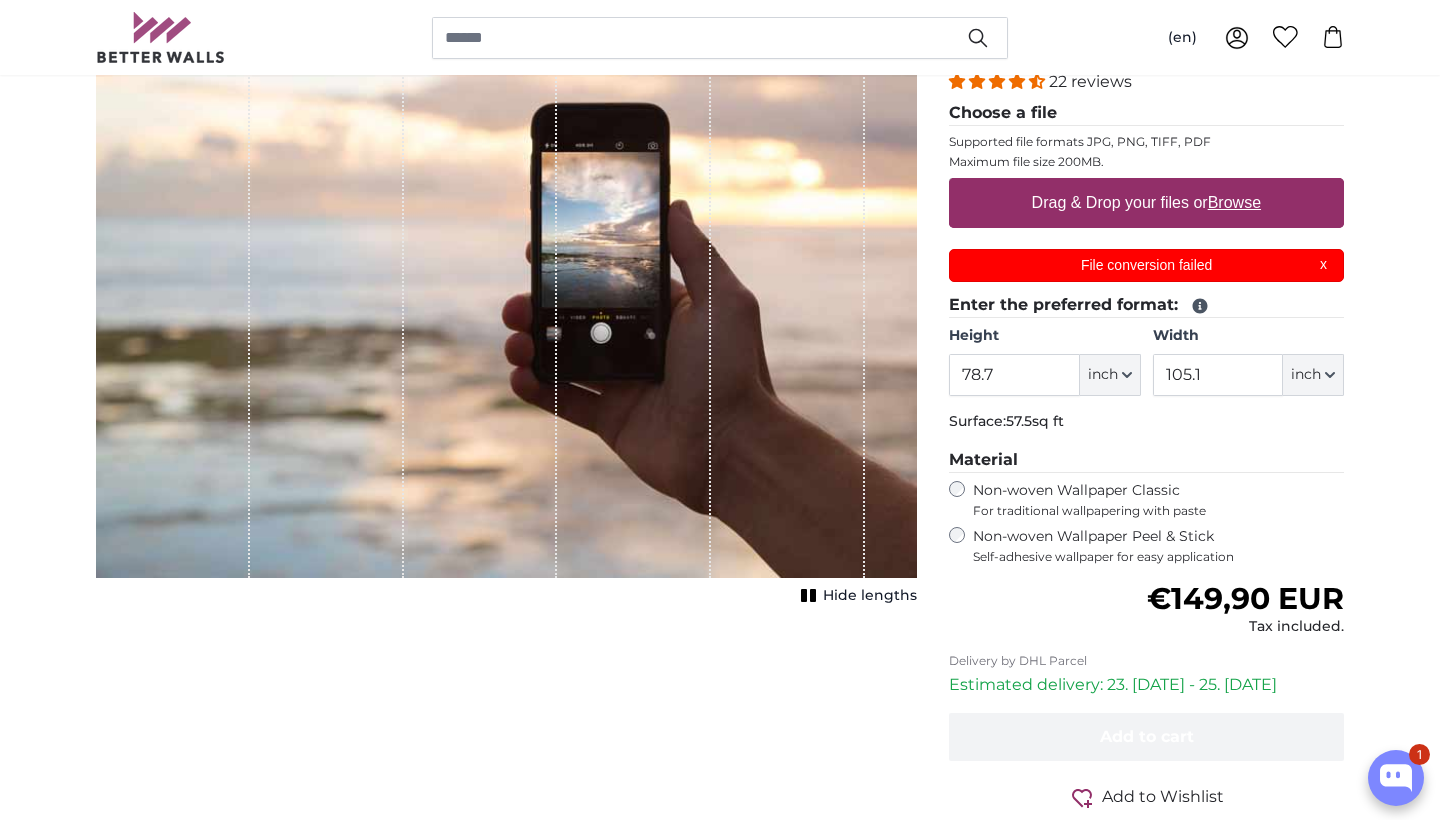 click on "File conversion failed X" at bounding box center (1146, 265) 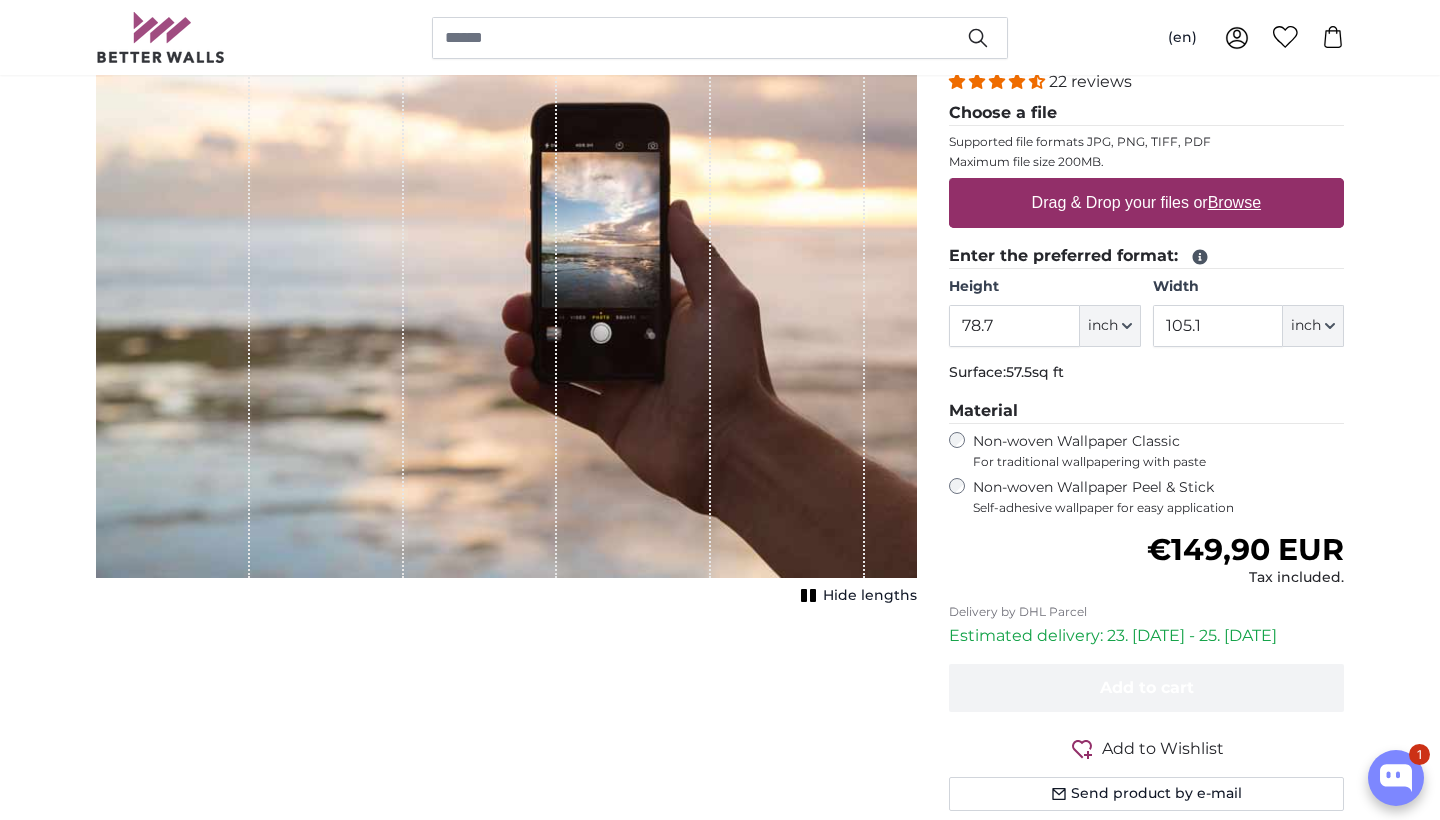 click on "Browse" at bounding box center [1234, 202] 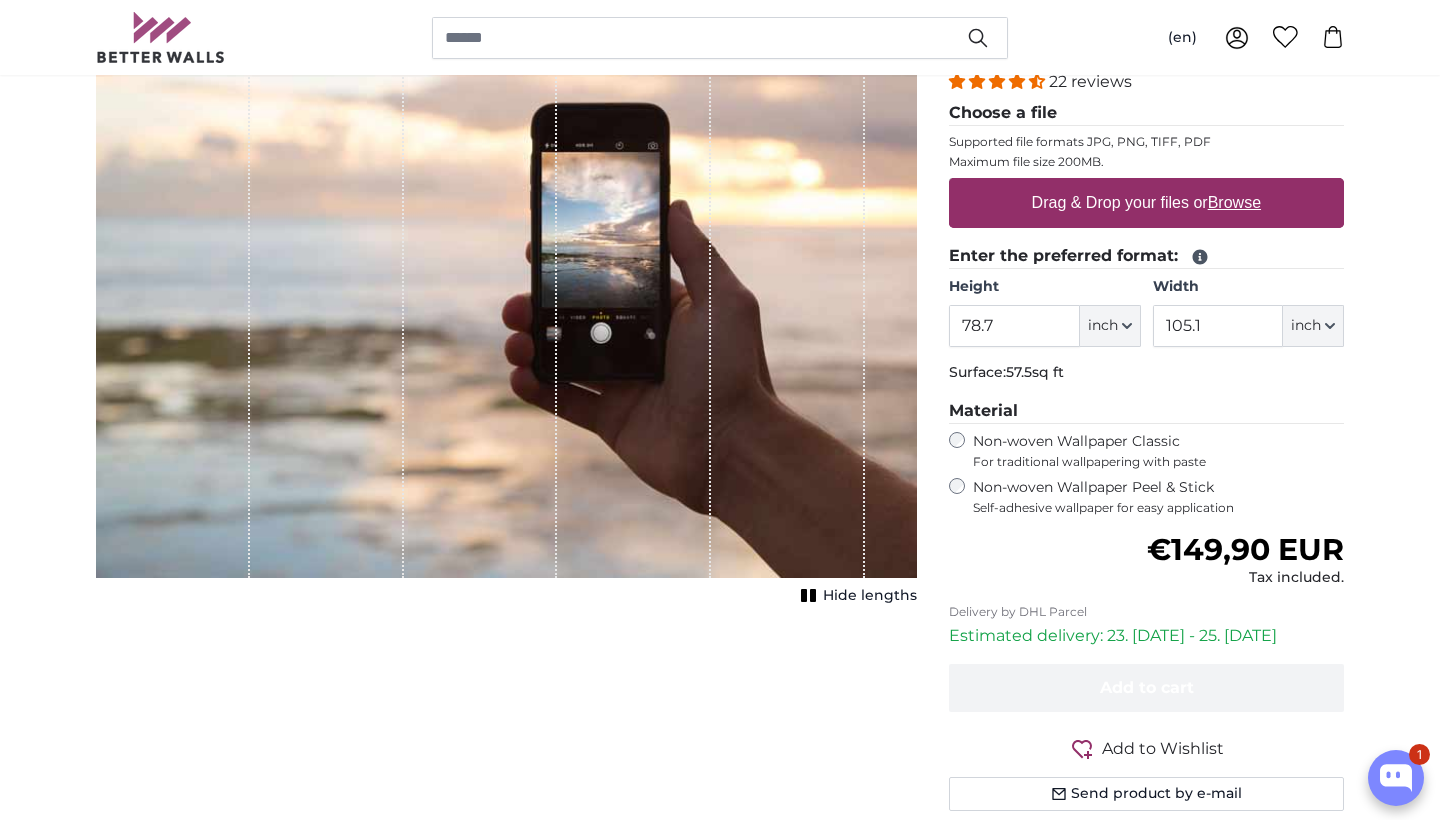 click on "Browse" at bounding box center (1234, 202) 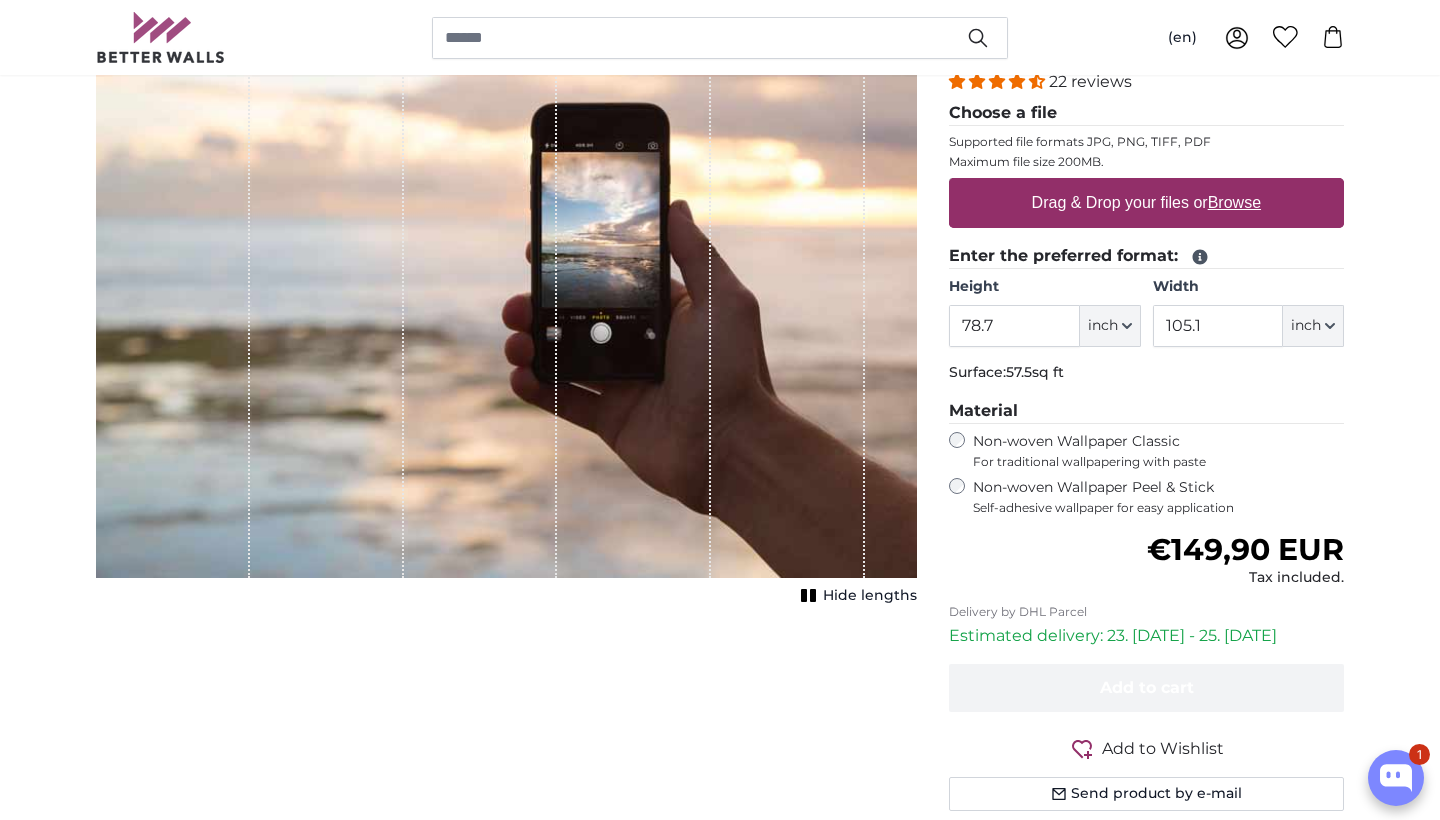 type on "**********" 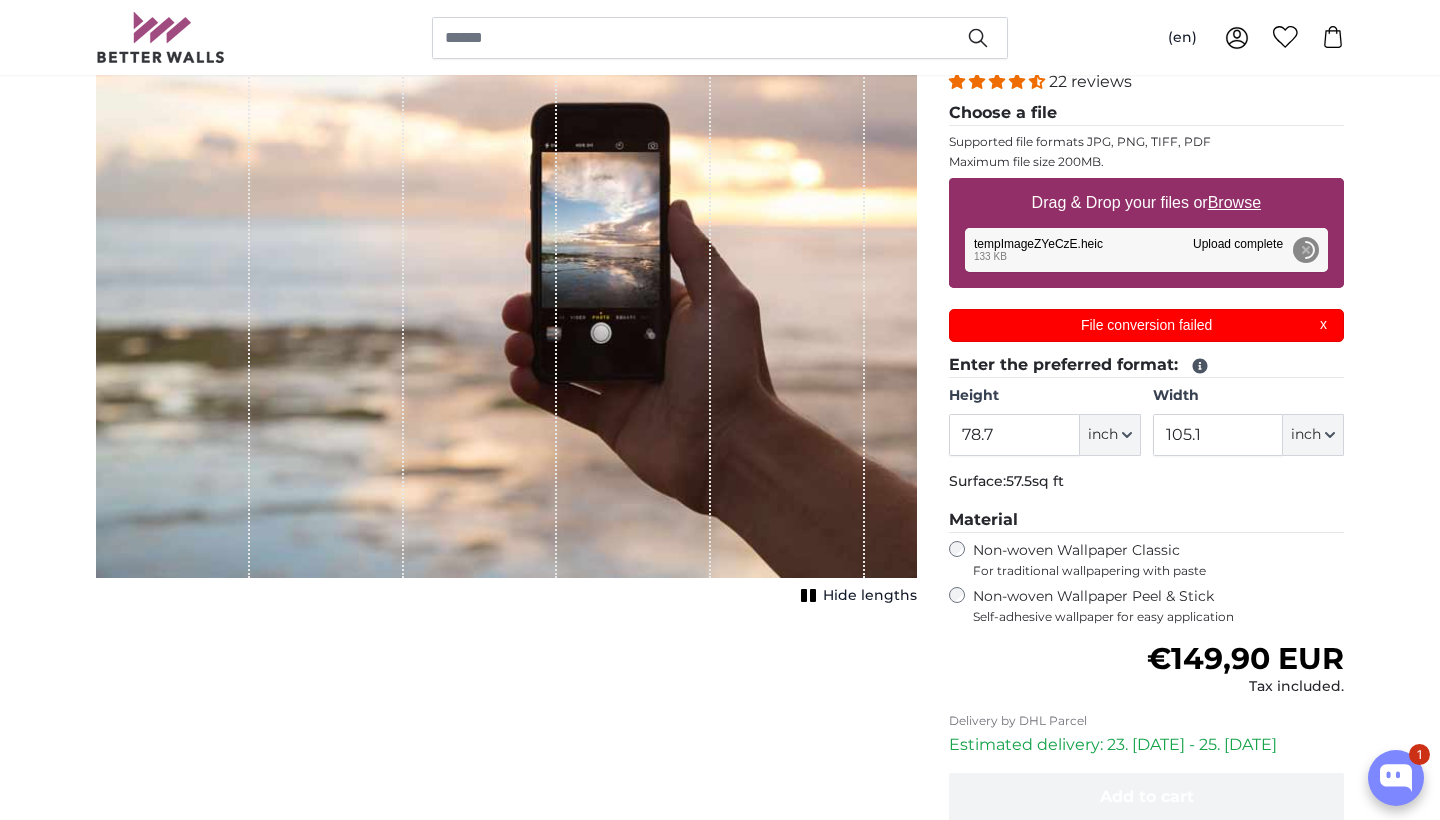 scroll, scrollTop: 0, scrollLeft: 0, axis: both 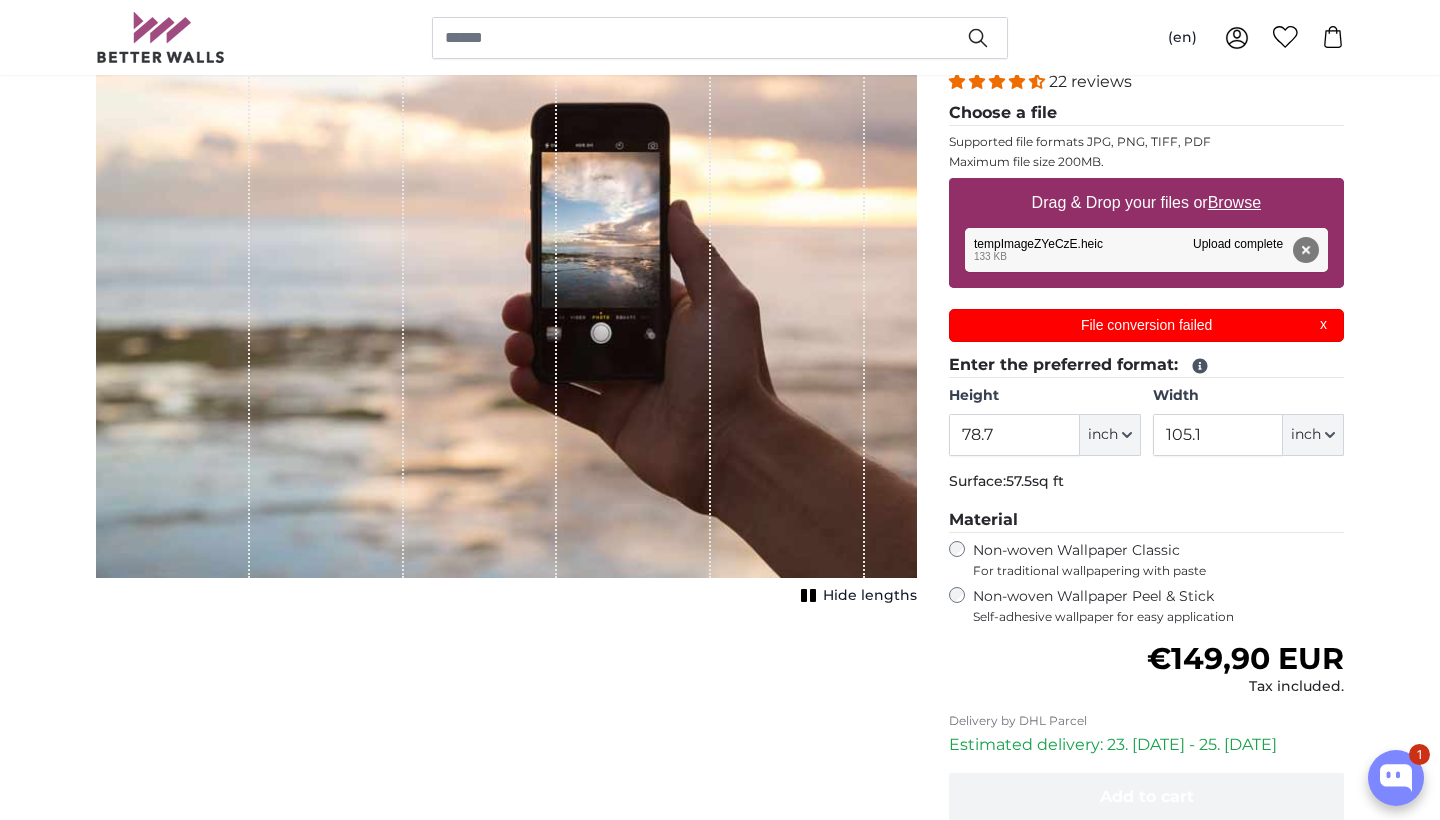click on "File conversion failed X" at bounding box center (1146, 325) 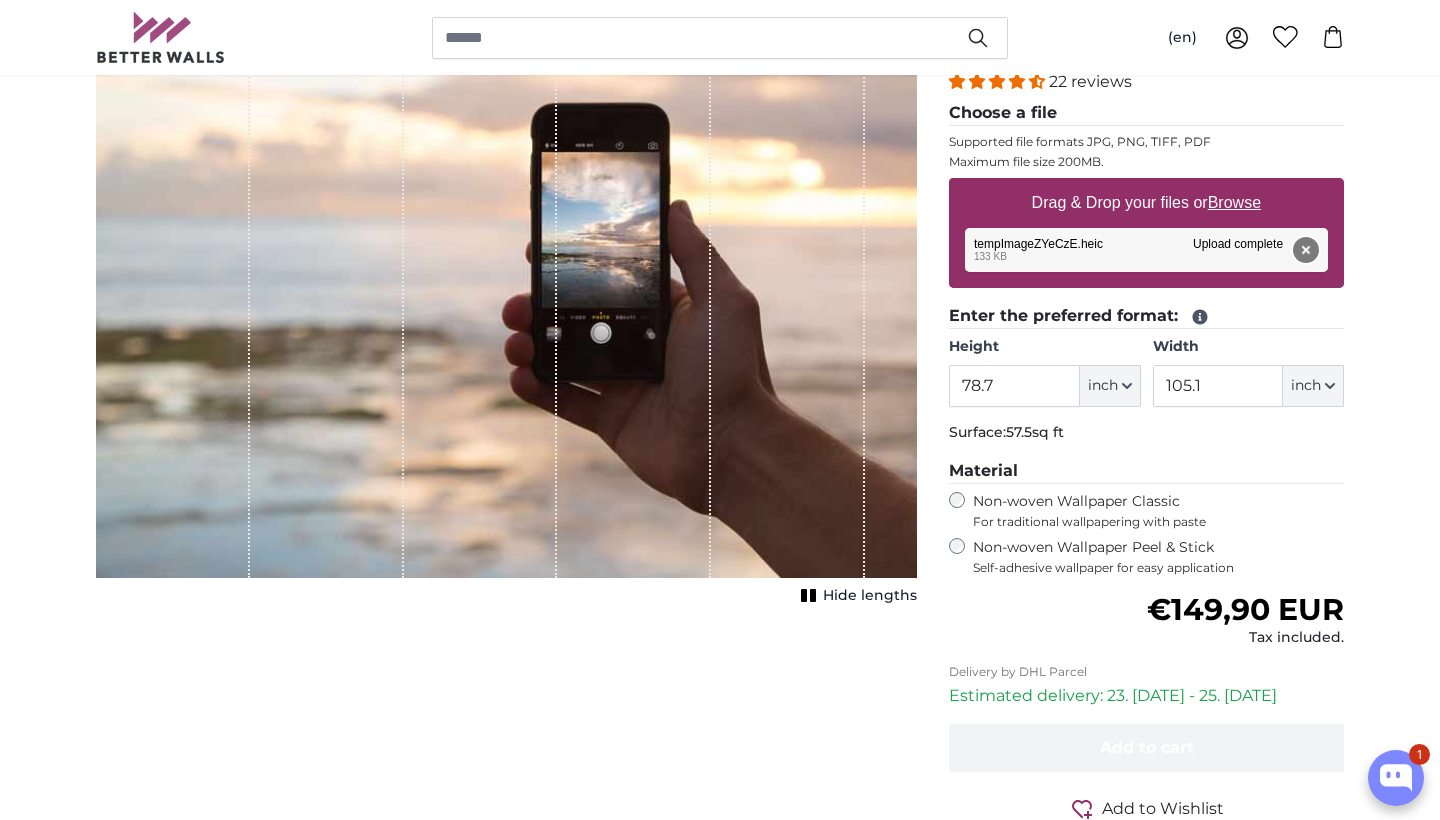 click on "Remove" at bounding box center [1306, 250] 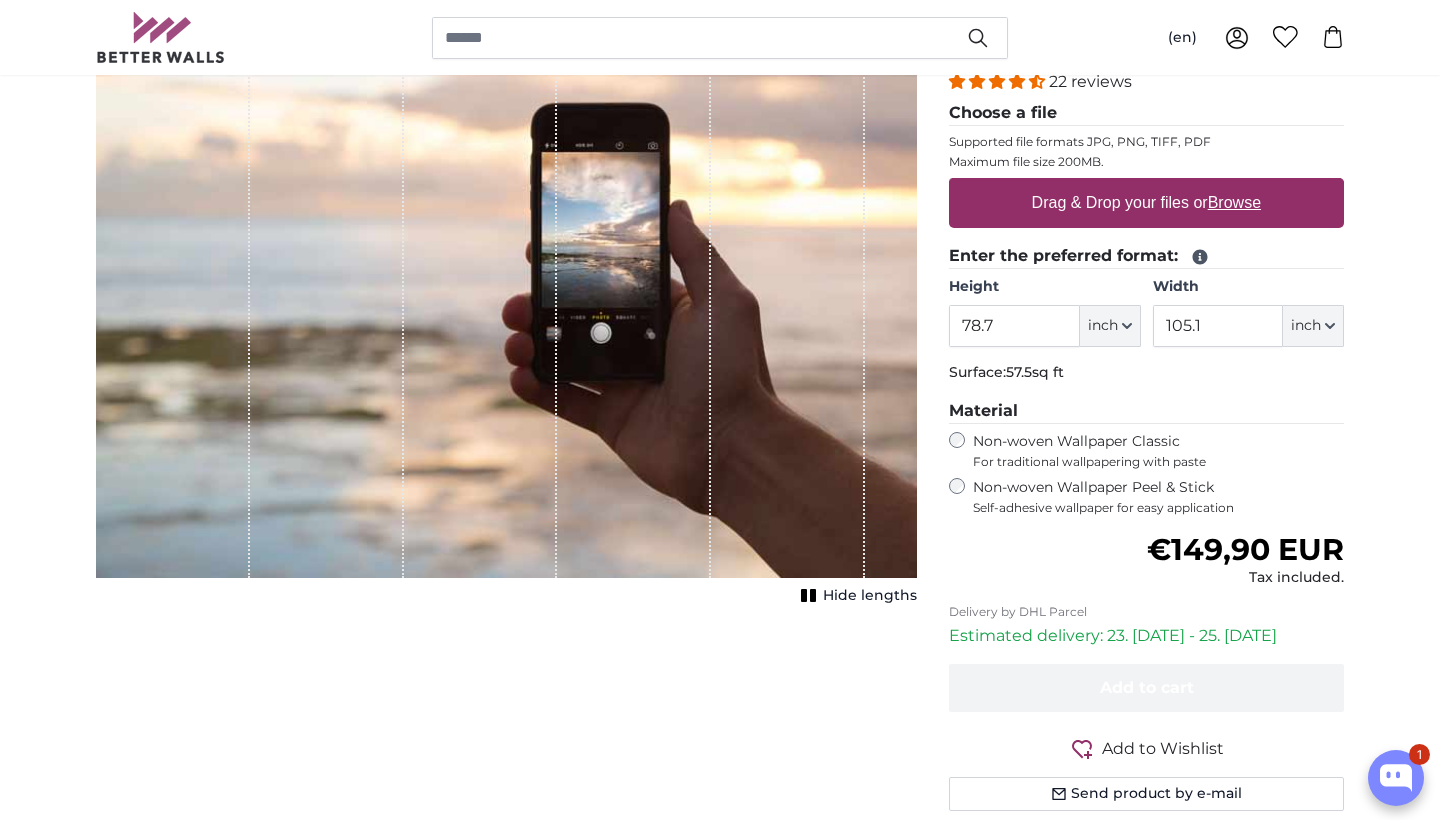 click on "Browse" at bounding box center [1234, 202] 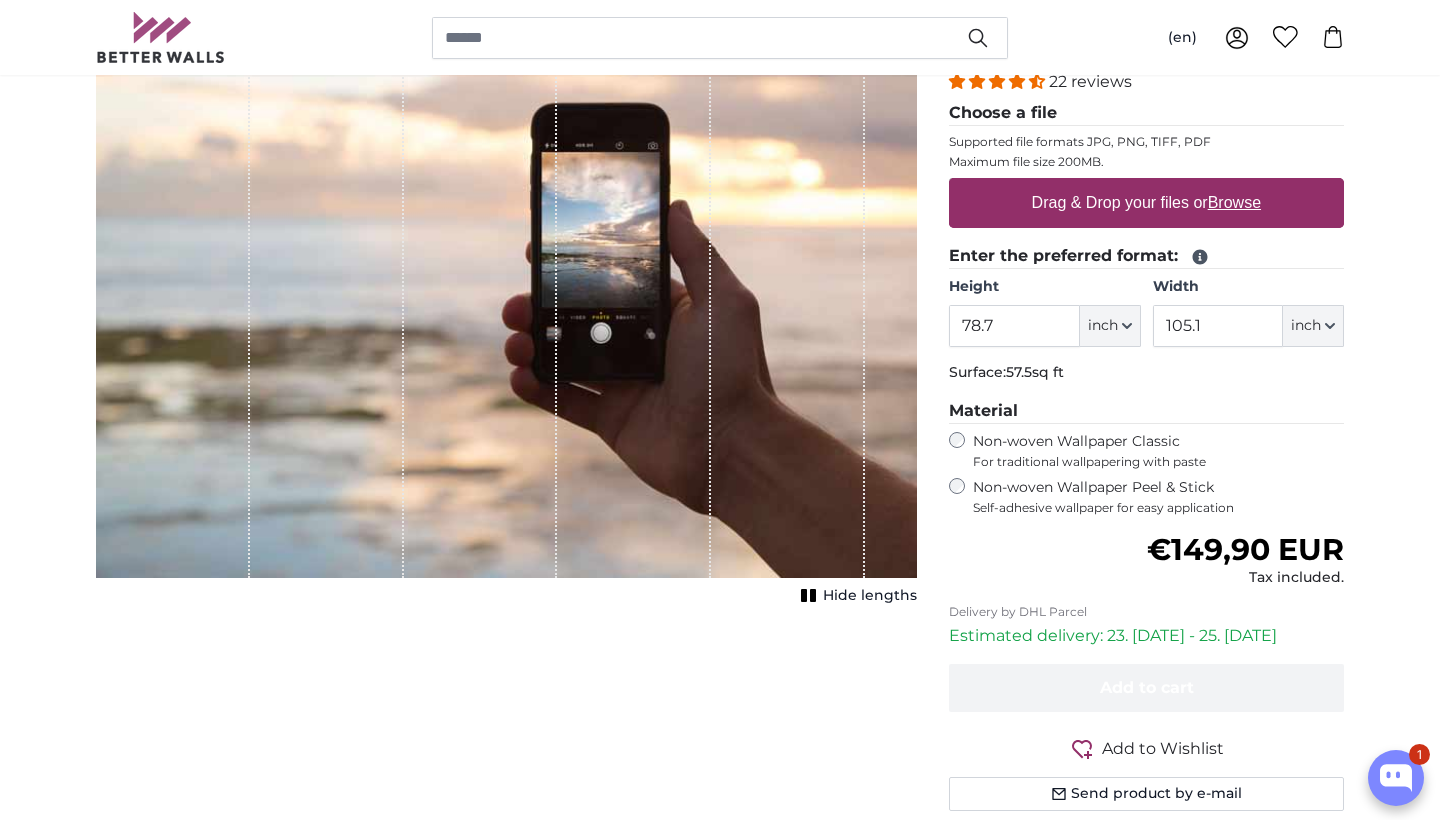 click on "Browse" at bounding box center (1234, 202) 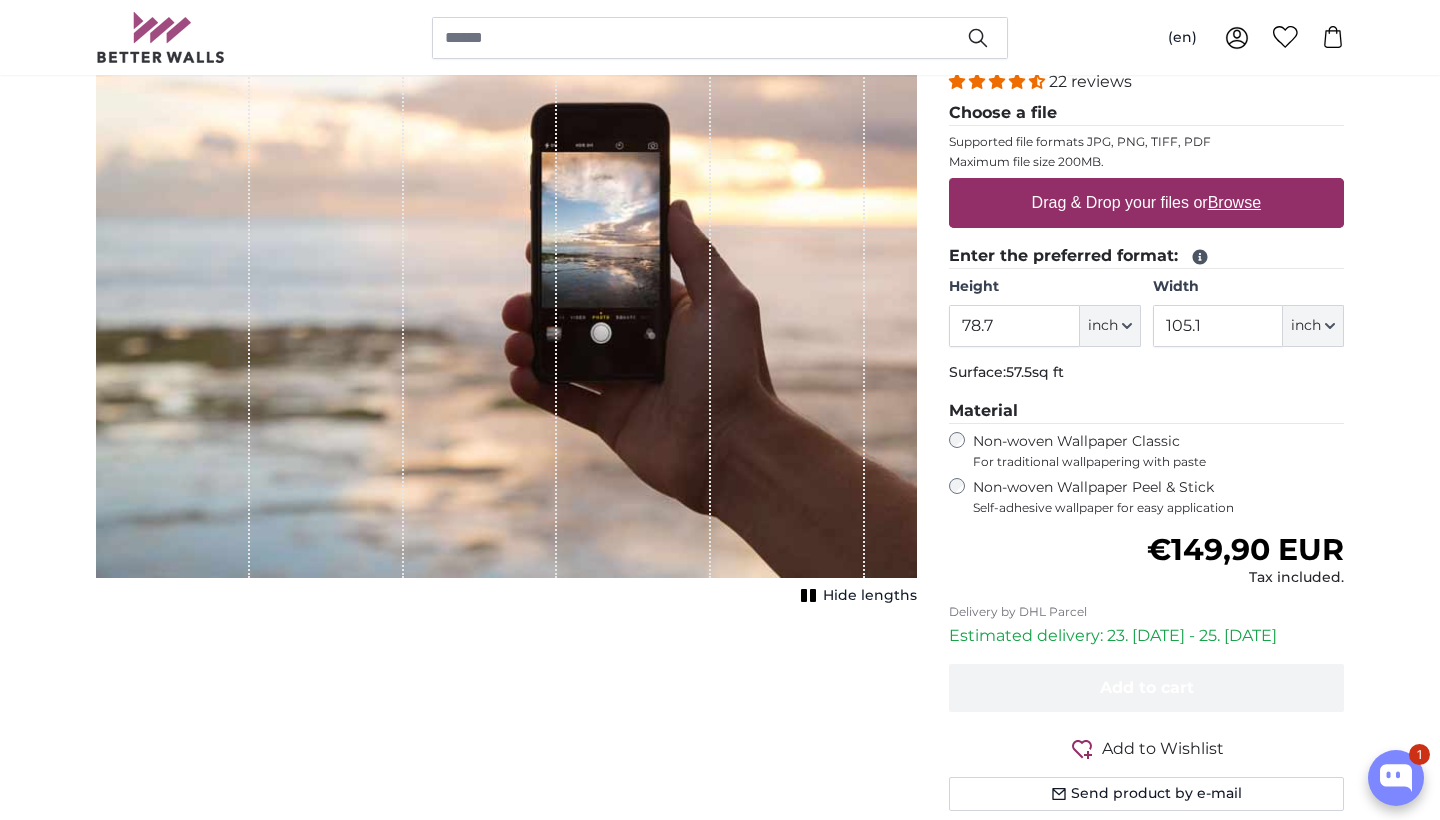 type on "**********" 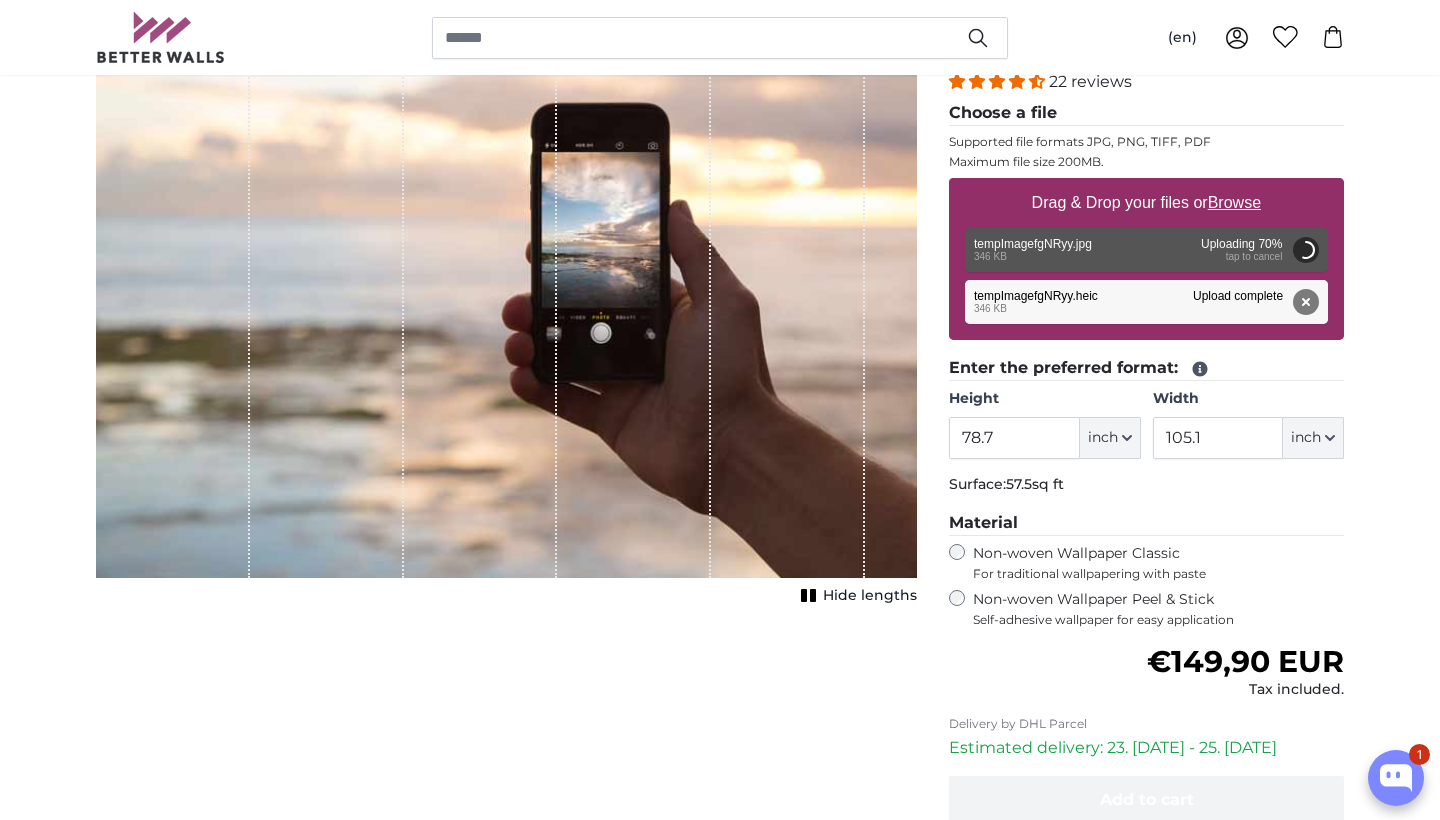 type on "34.1" 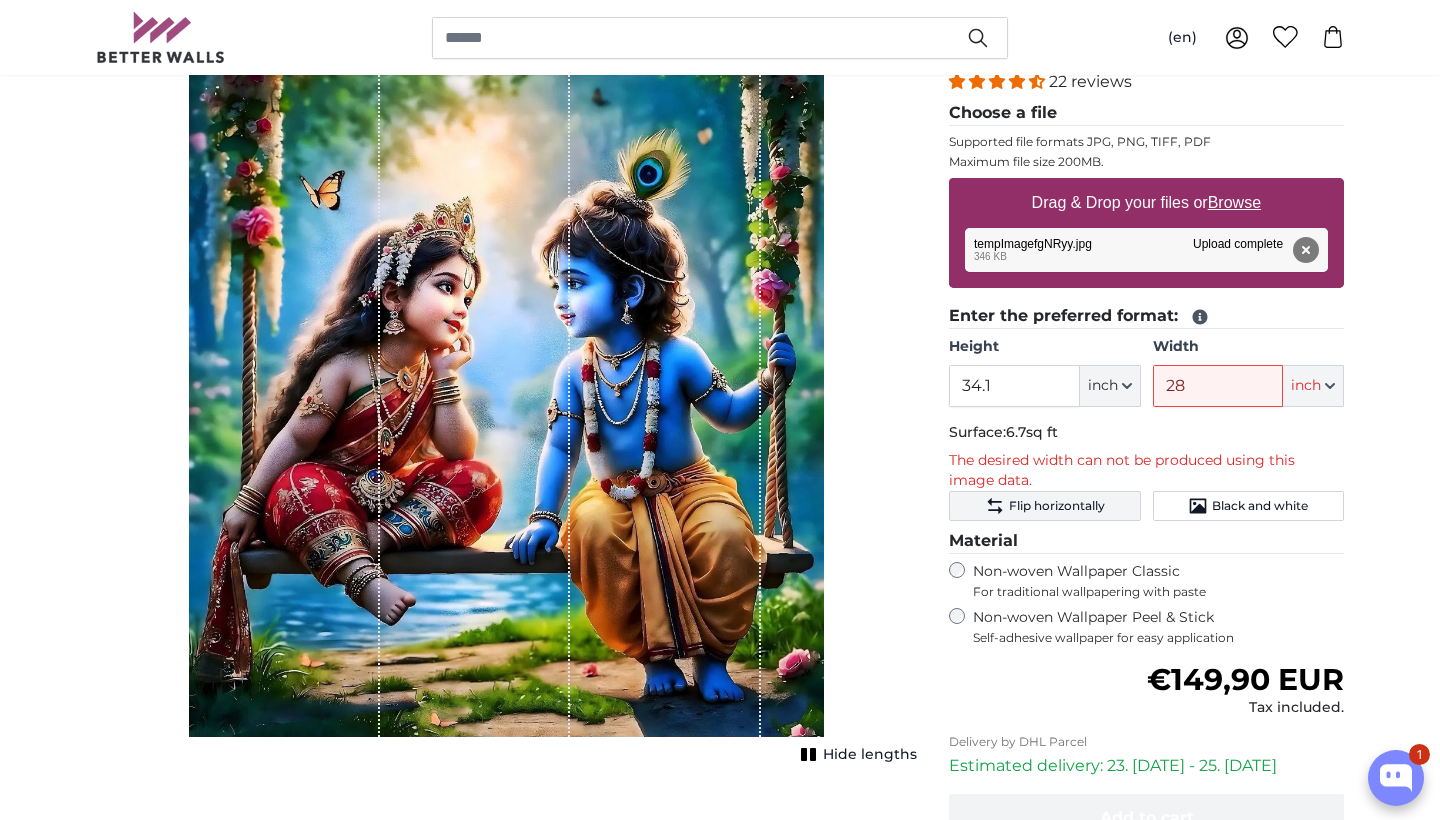 click on "Flip horizontally" 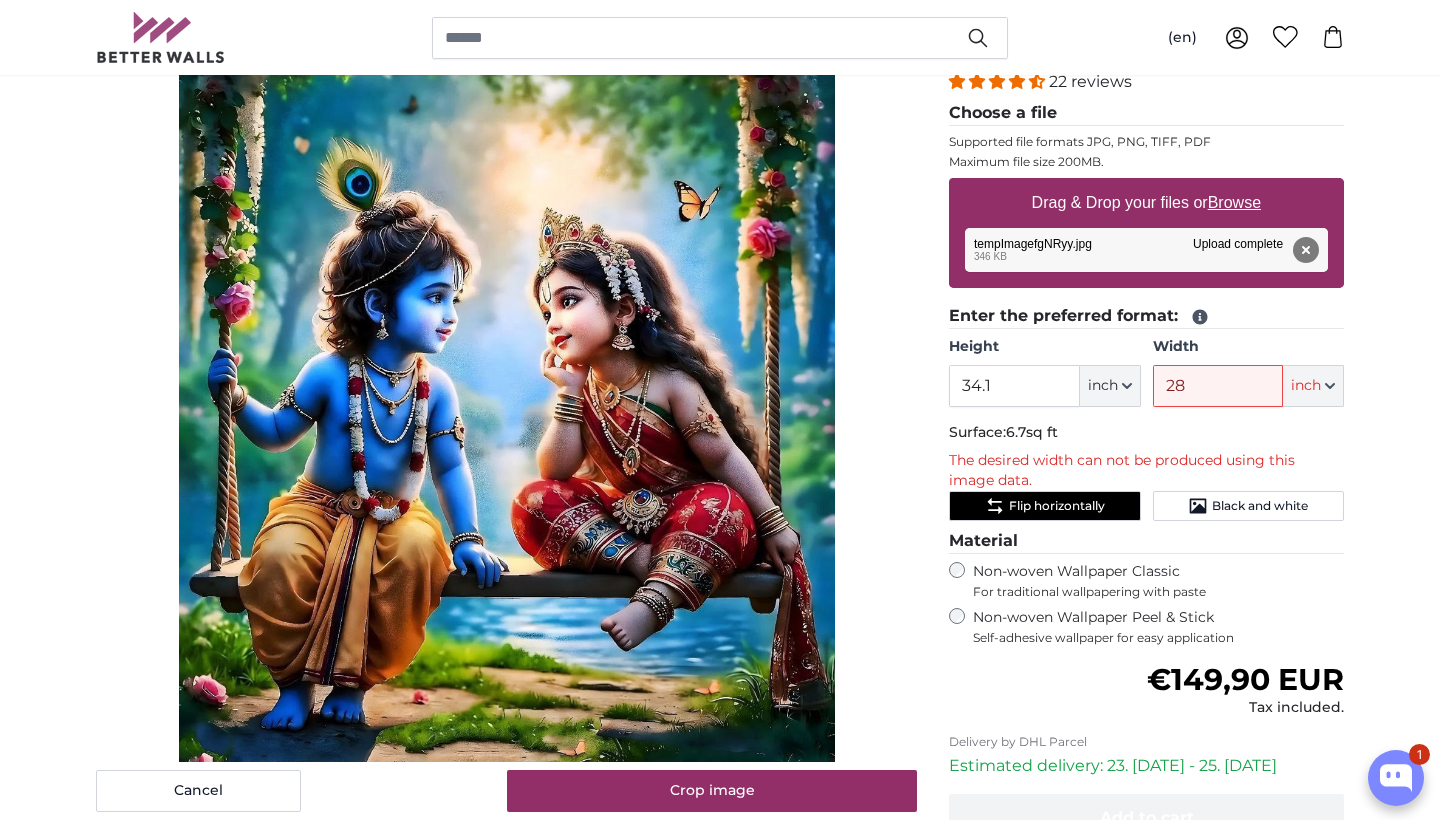 click on "Flip horizontally" 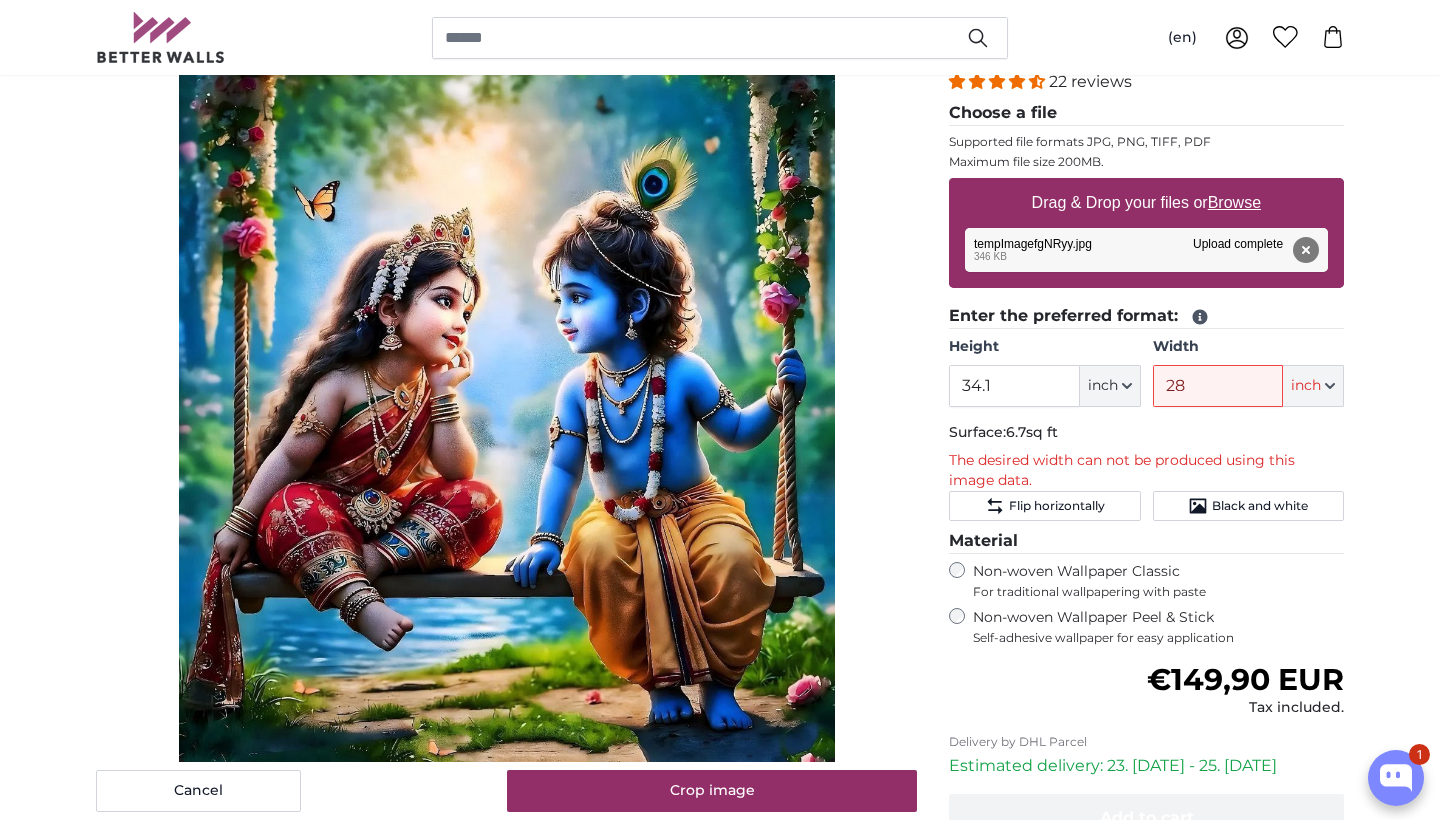 click on "inch" 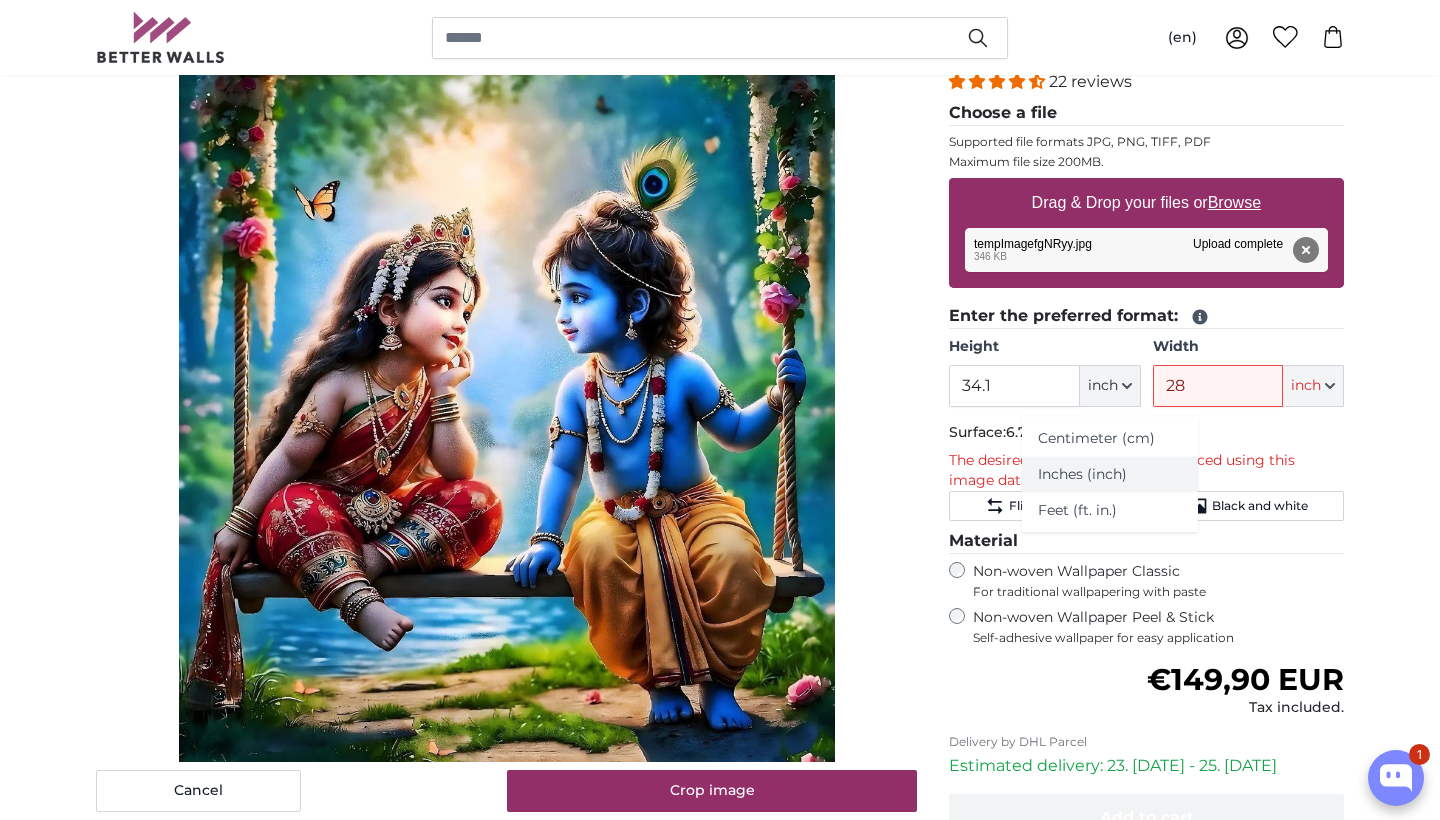 click on "Inches (inch)" 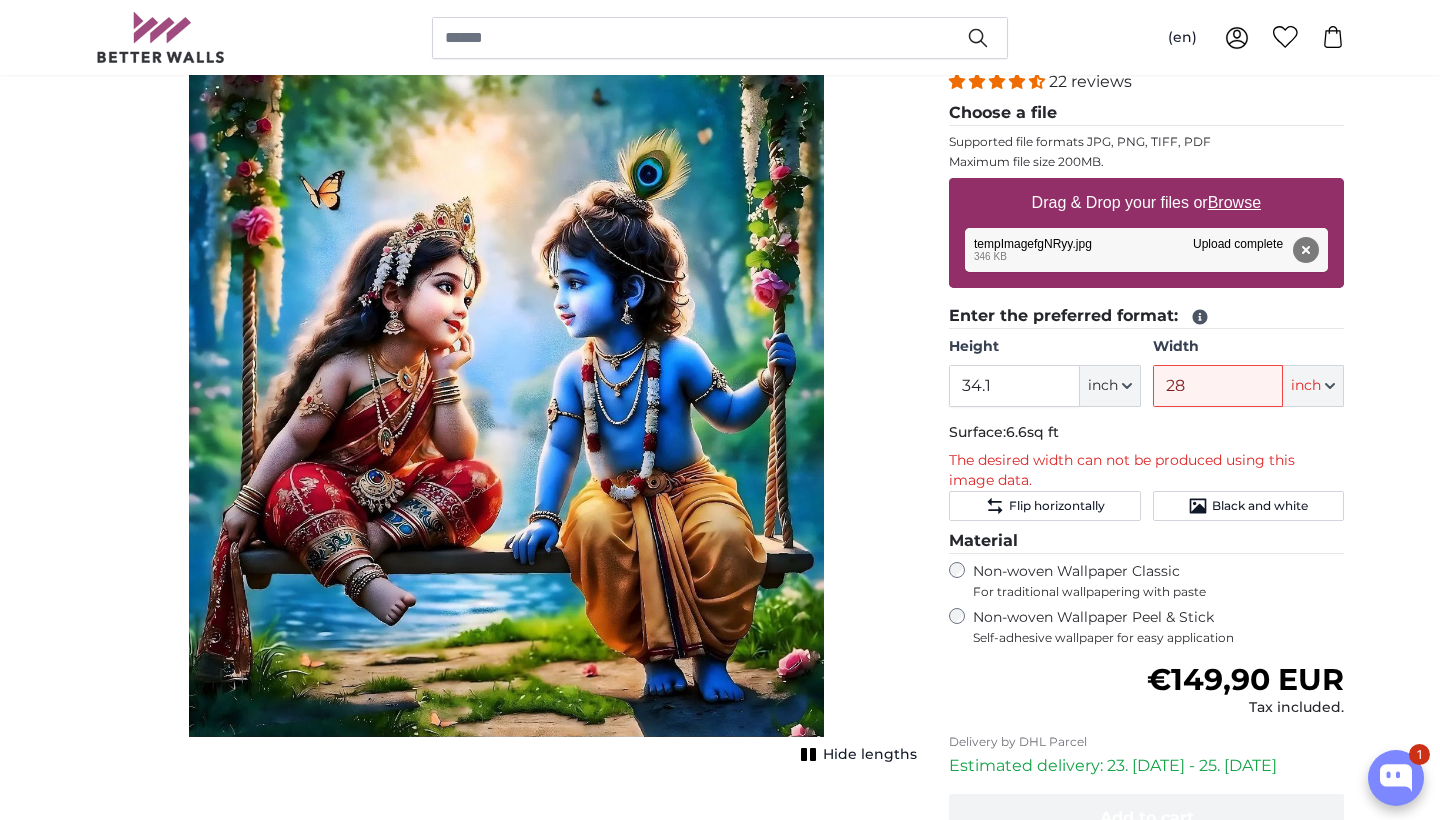click 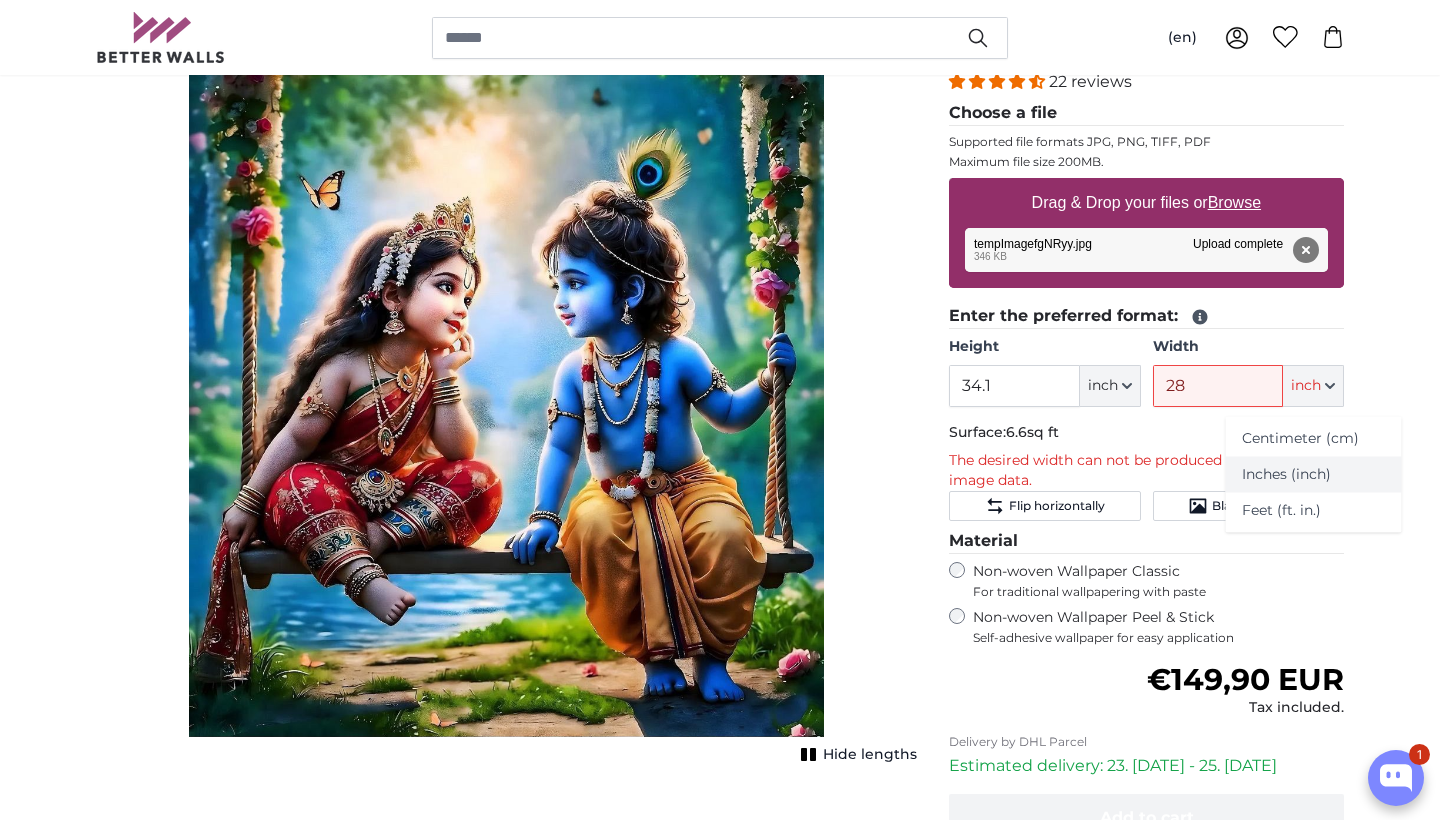 click on "Inches (inch)" 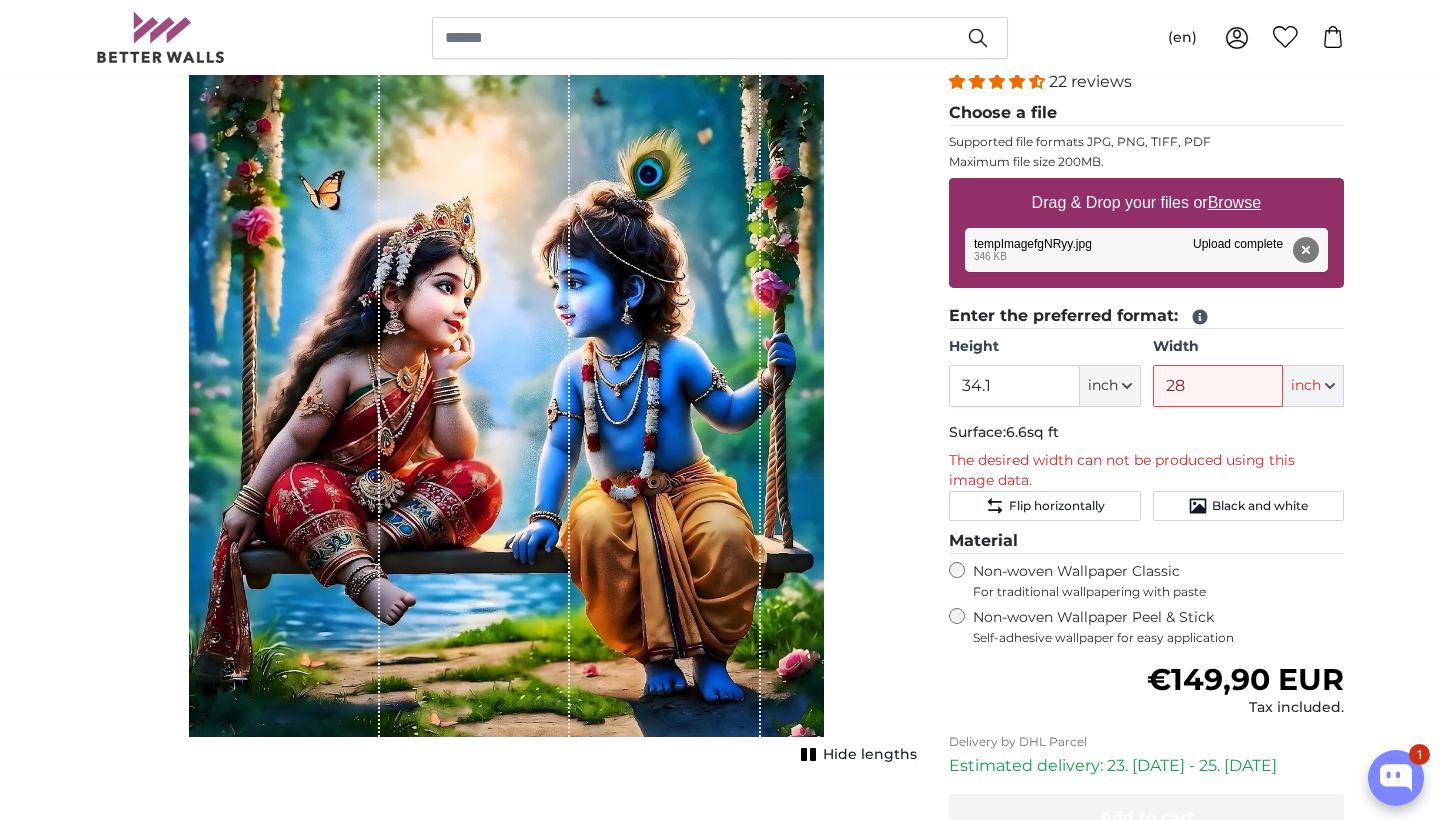 click 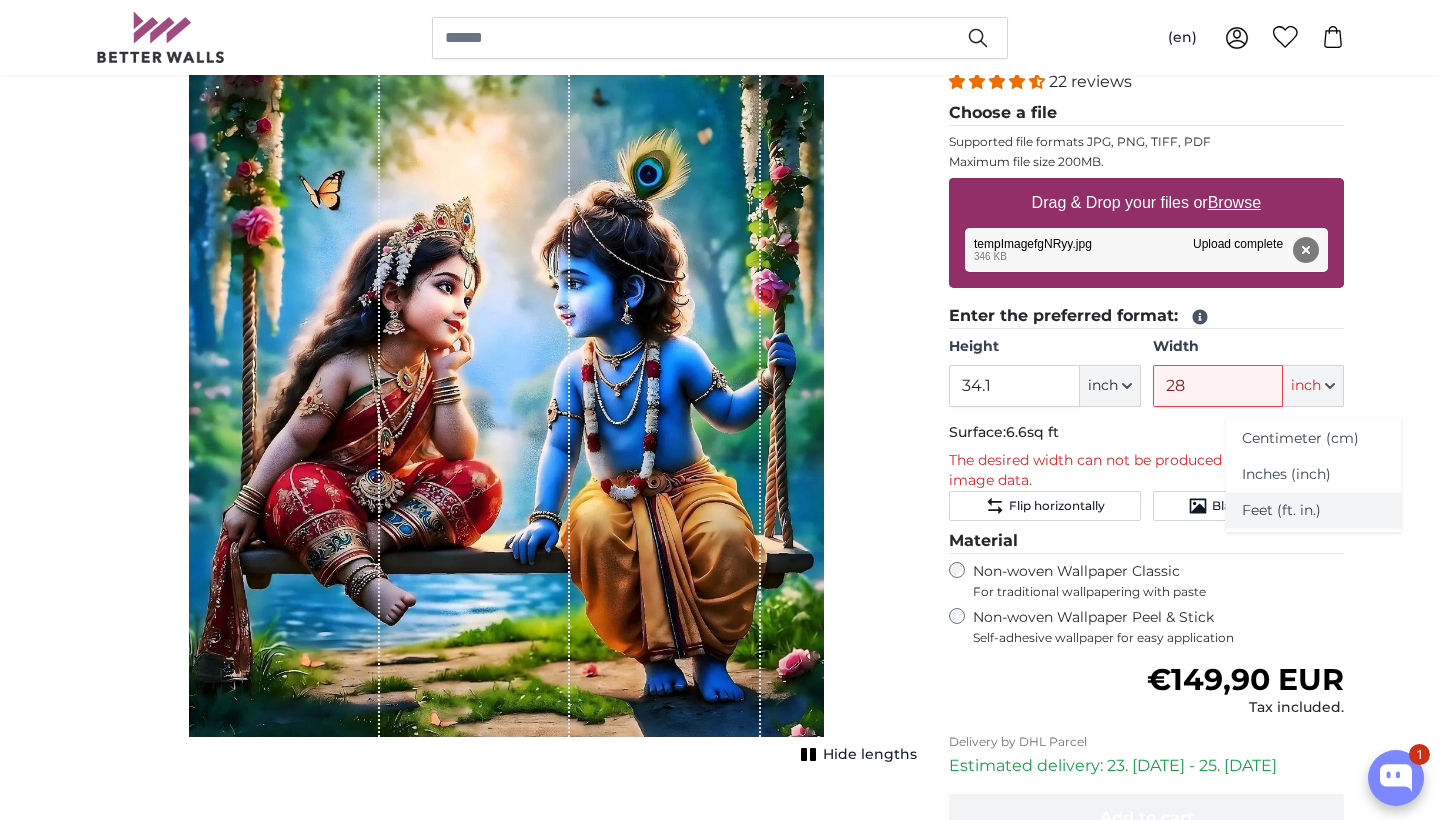 click on "Feet (ft. in.)" 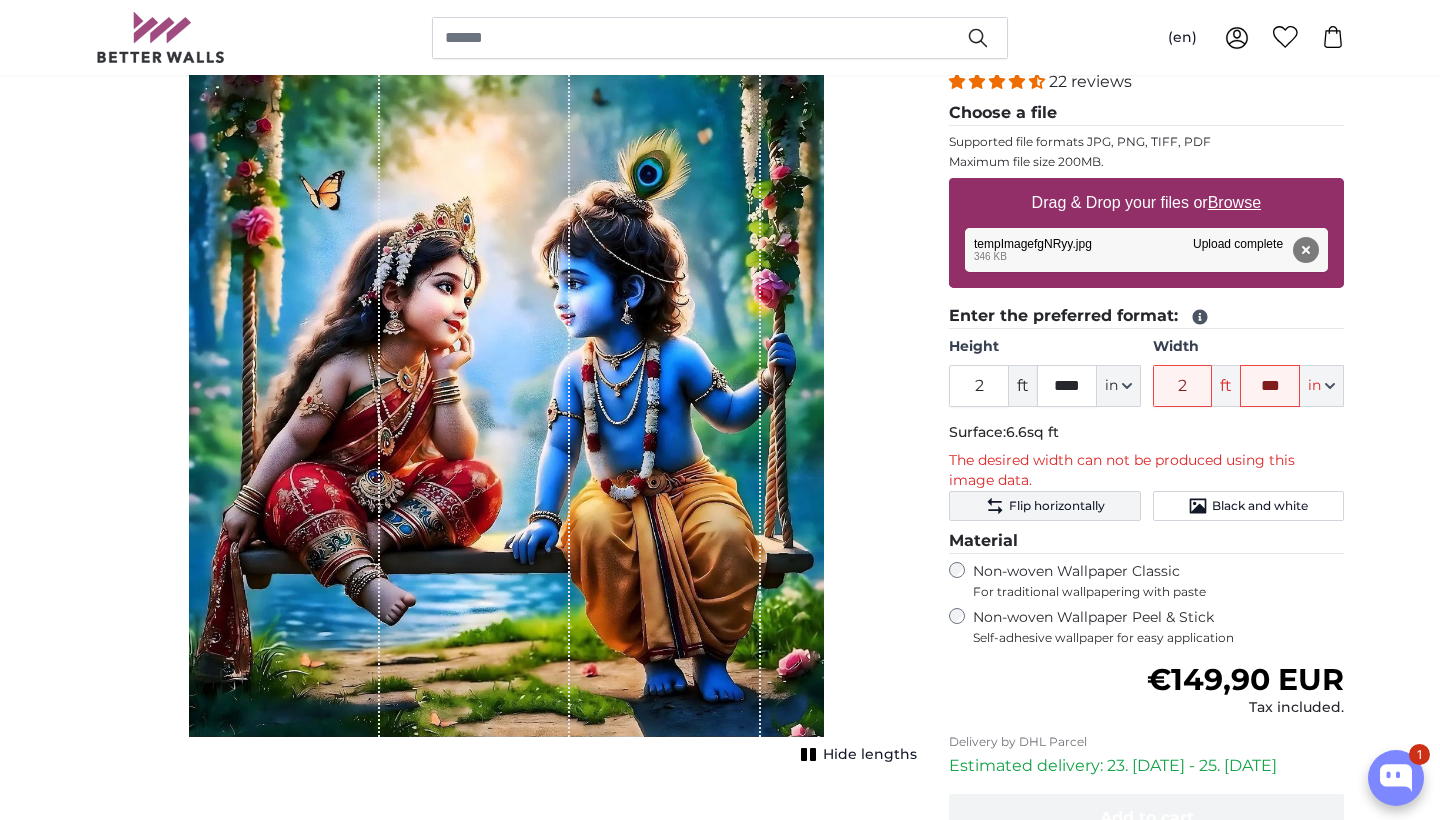 click on "Flip horizontally" 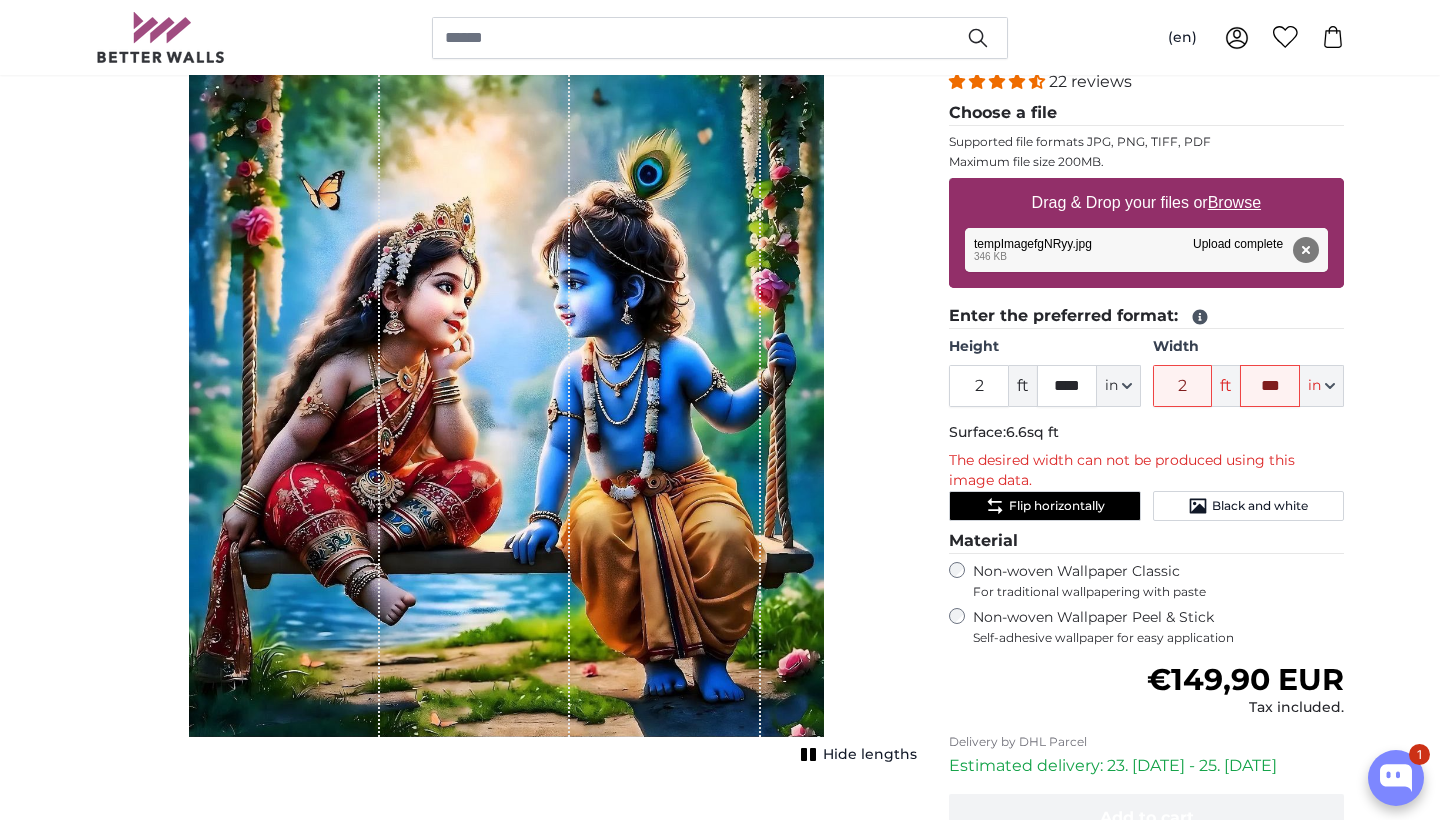 click on "Flip horizontally" 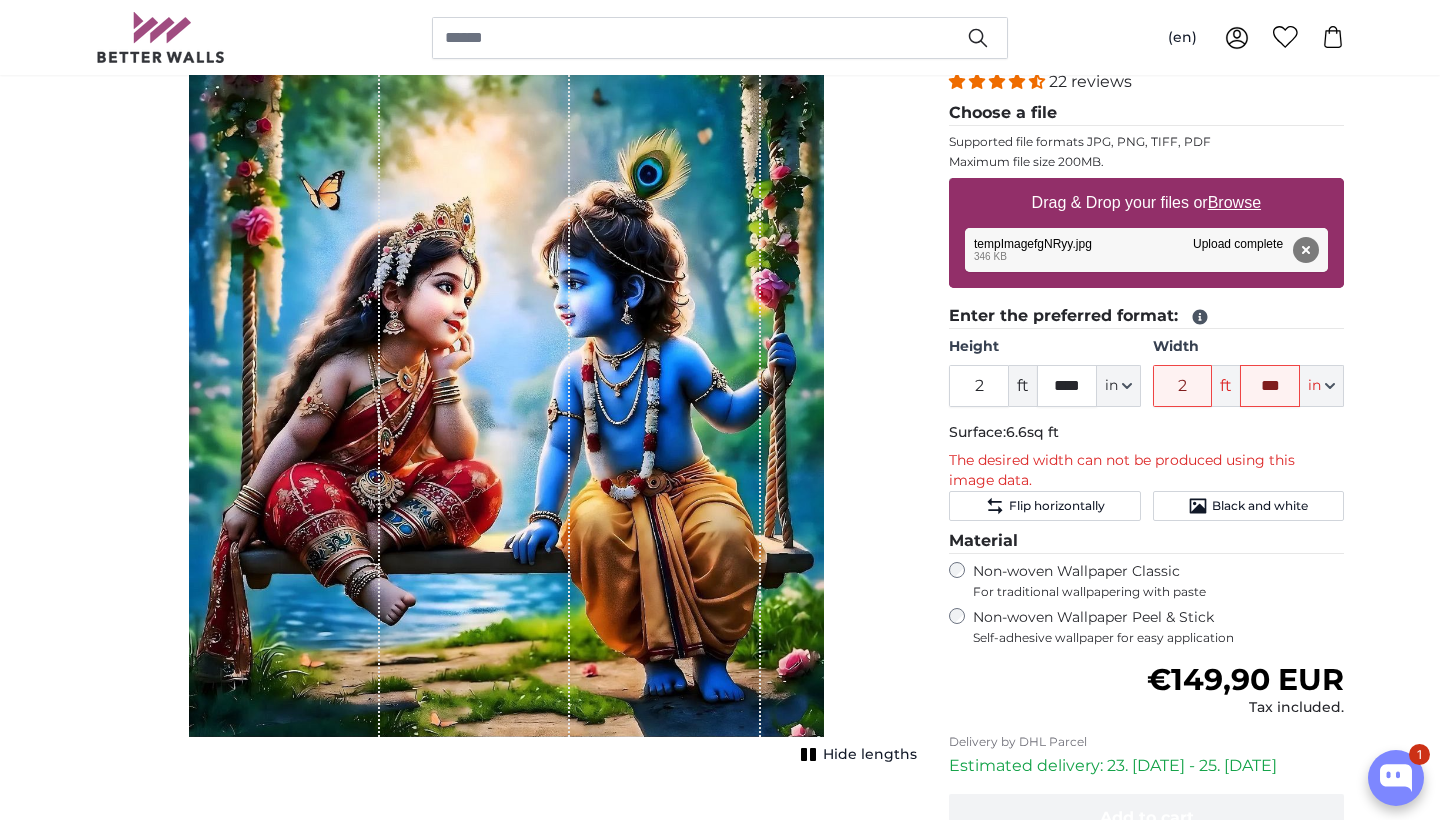 click on "in" 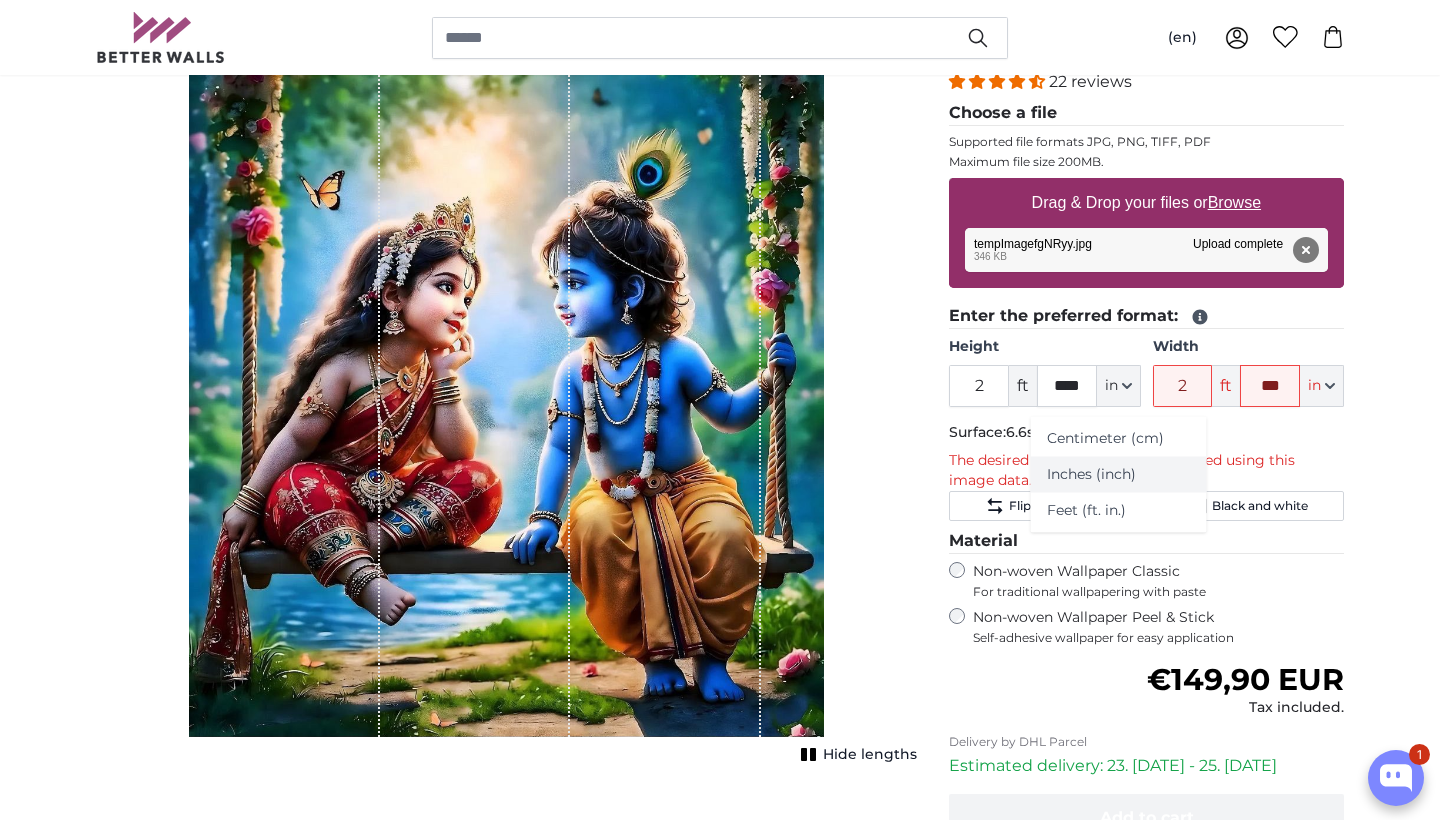 click on "Inches (inch)" 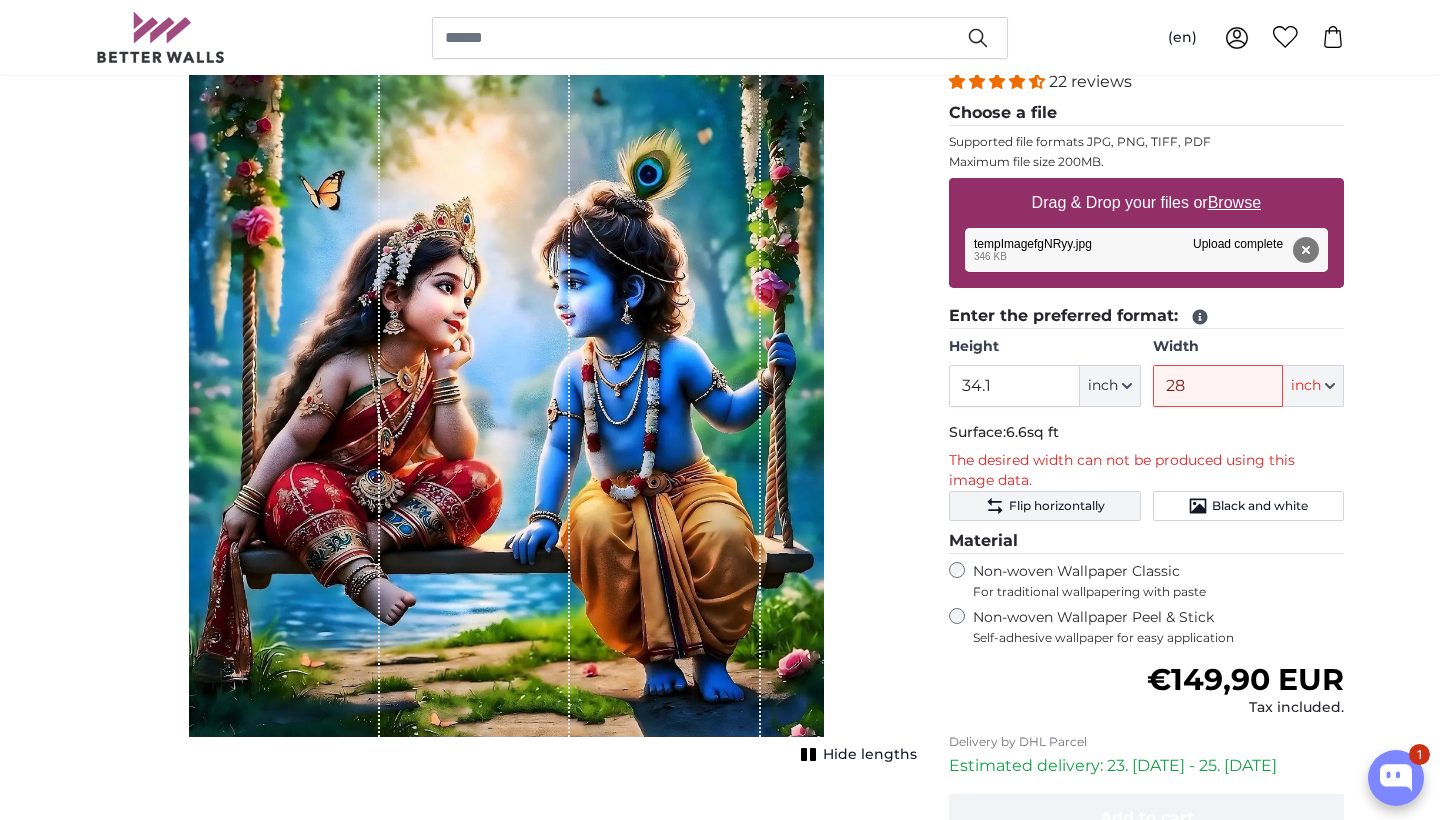 click on "Flip horizontally" 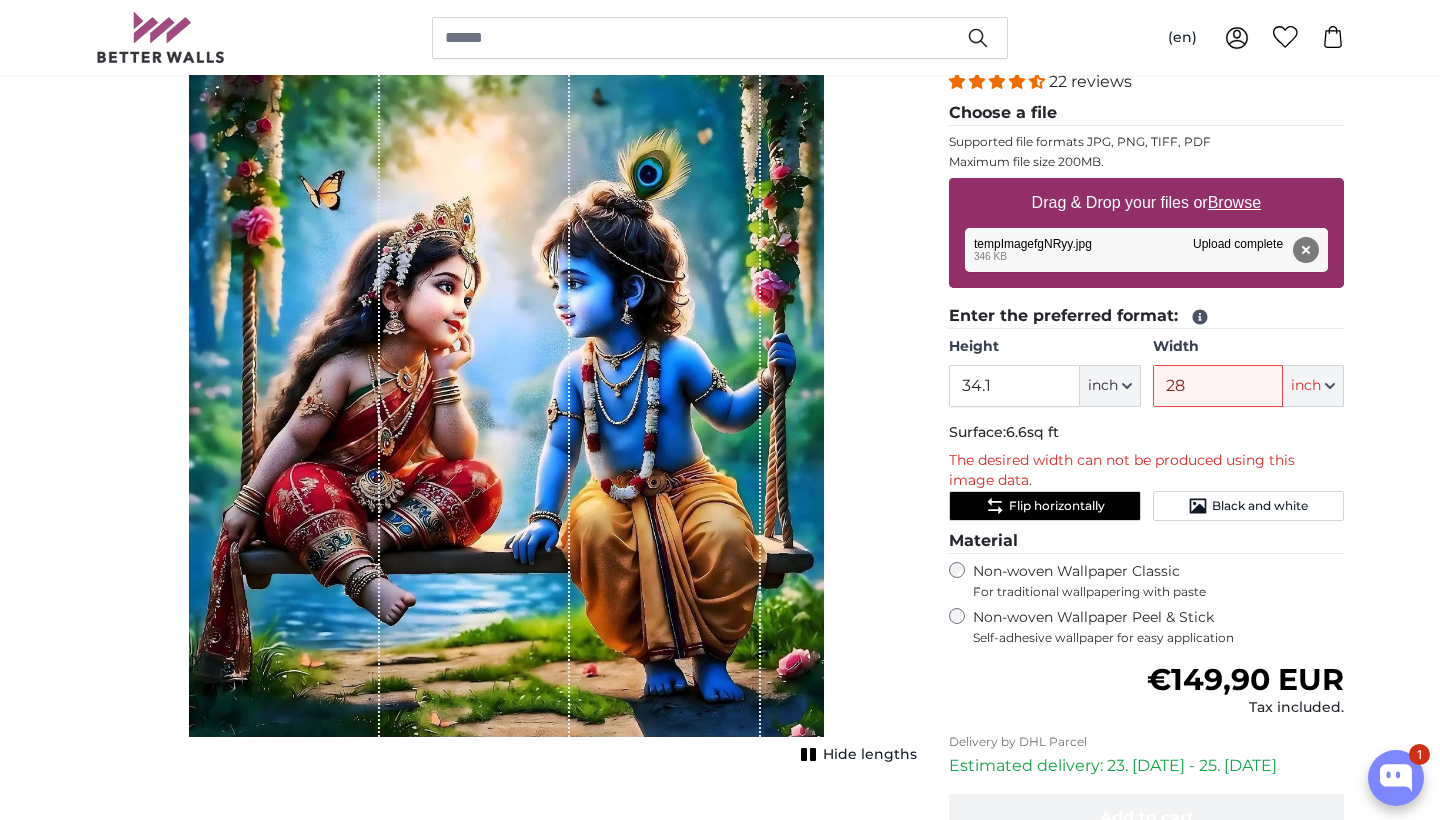 click on "Flip horizontally" 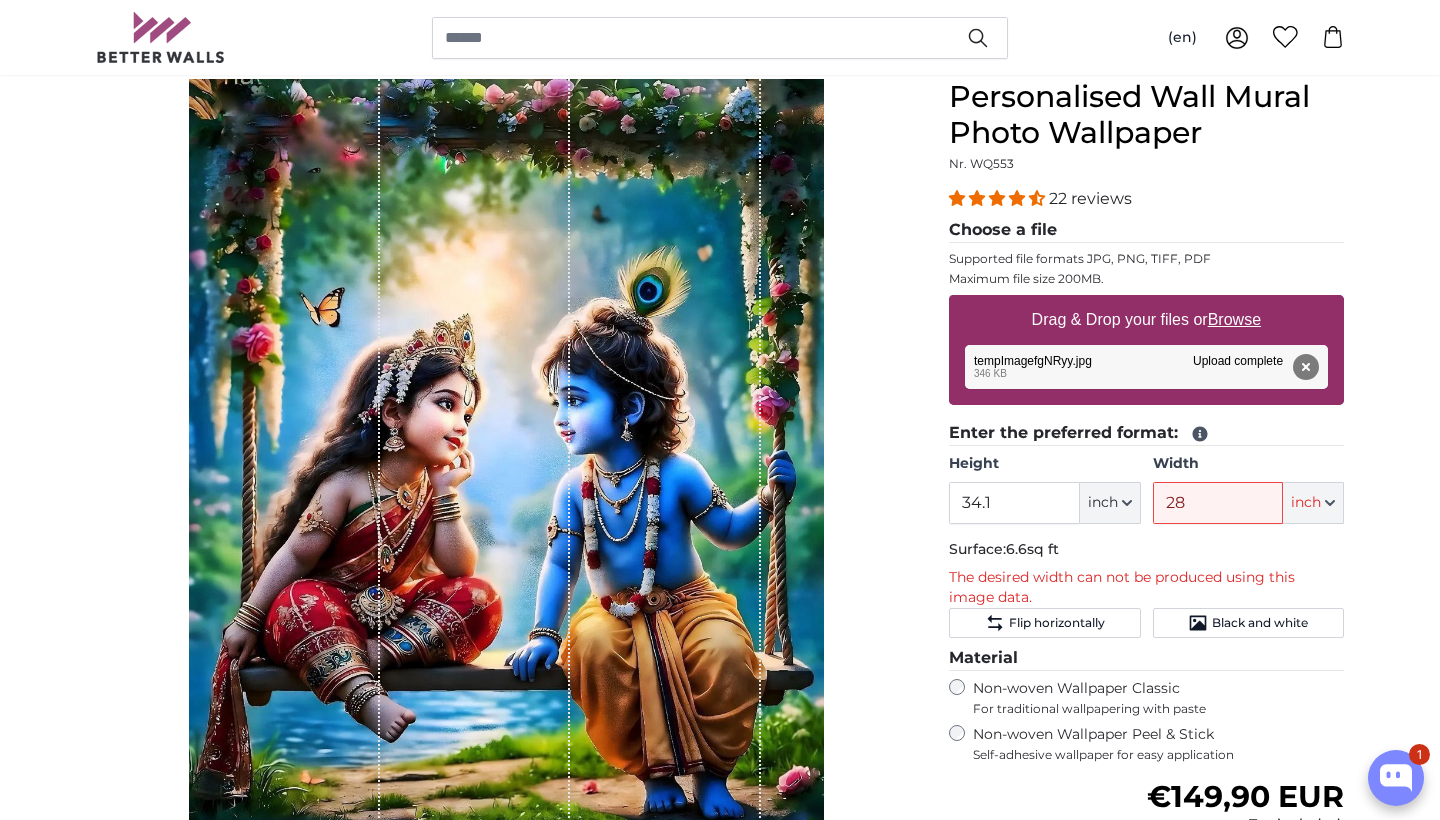 scroll, scrollTop: 186, scrollLeft: 0, axis: vertical 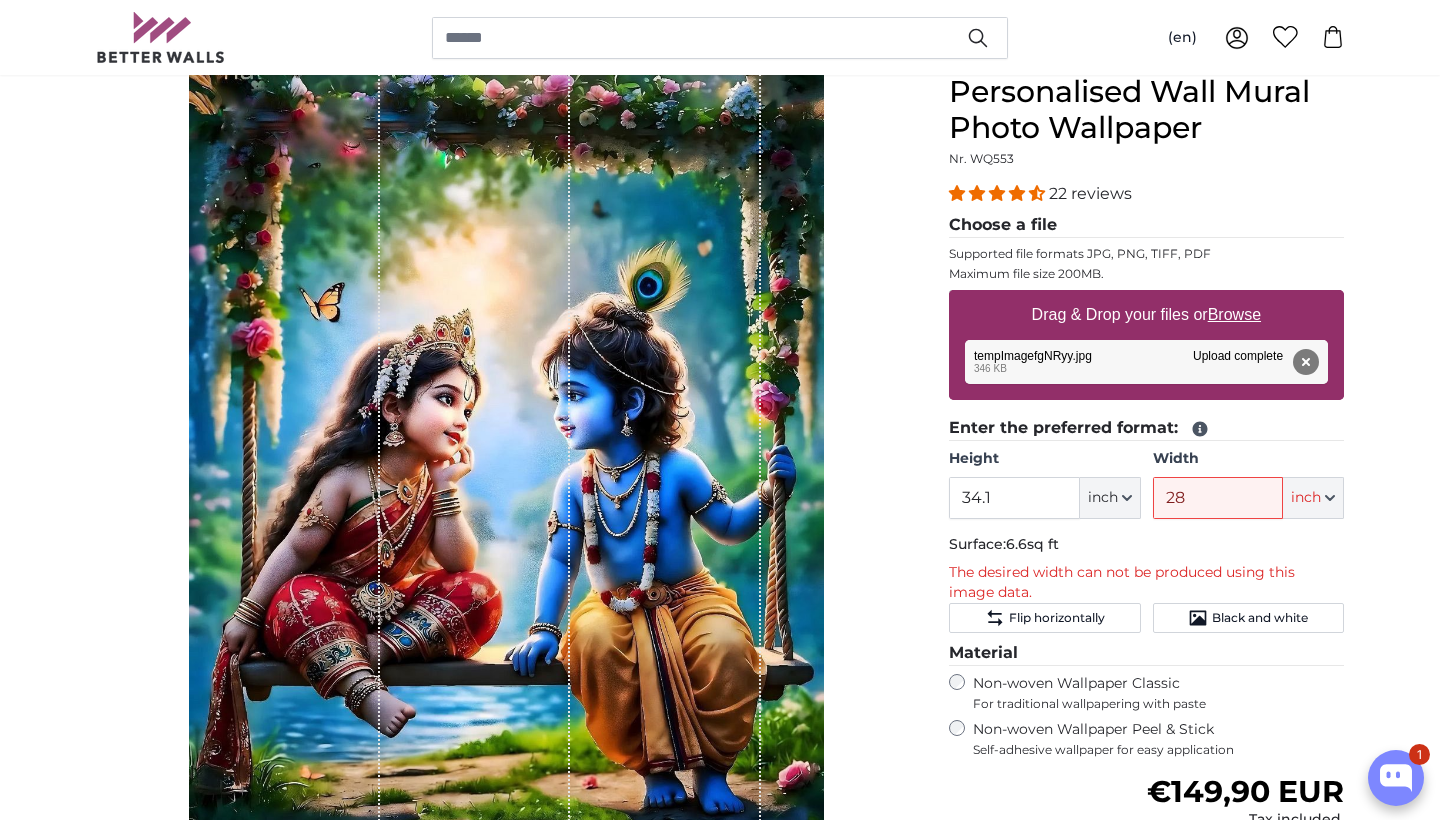 click 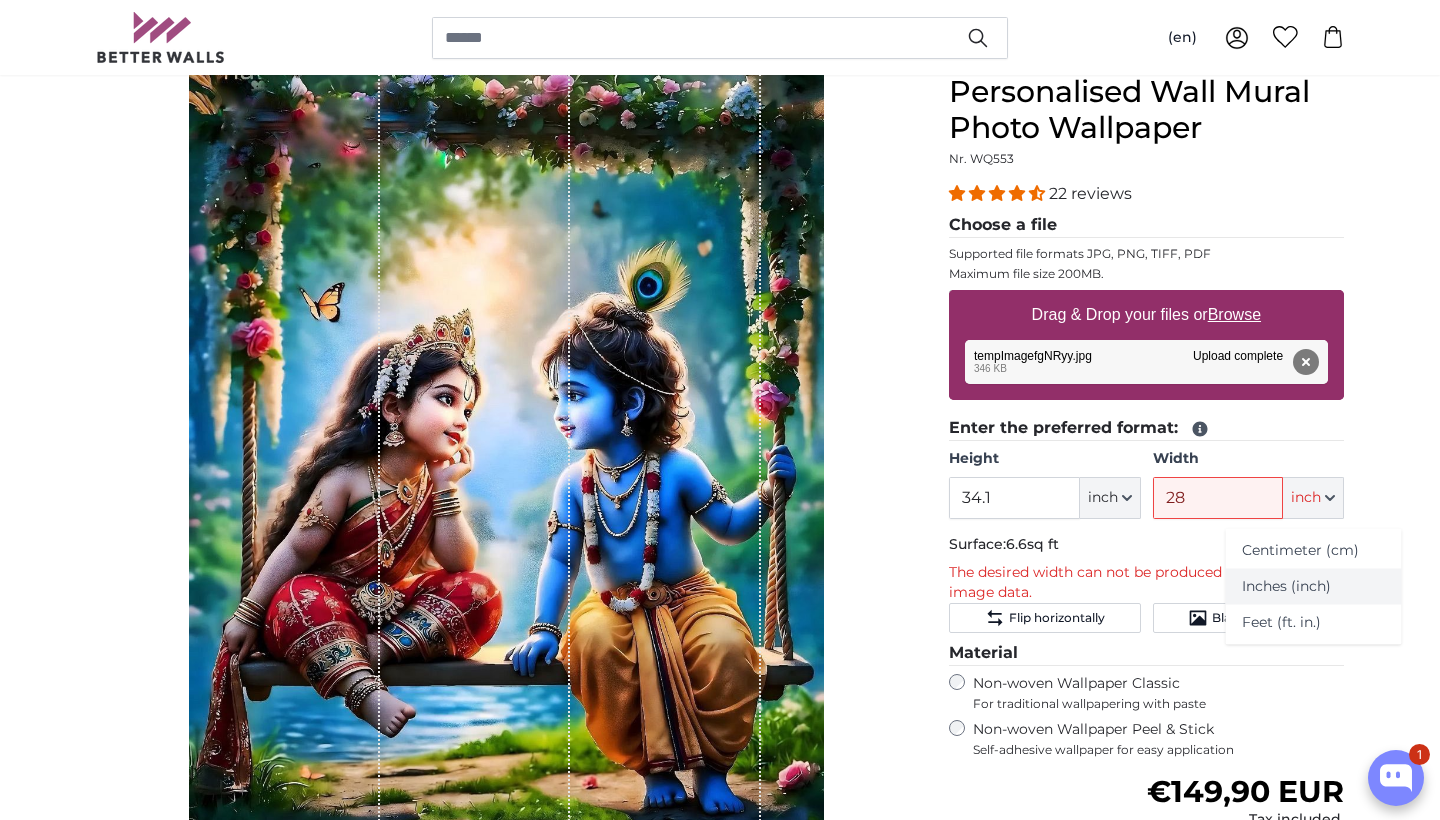 click on "Inches (inch)" 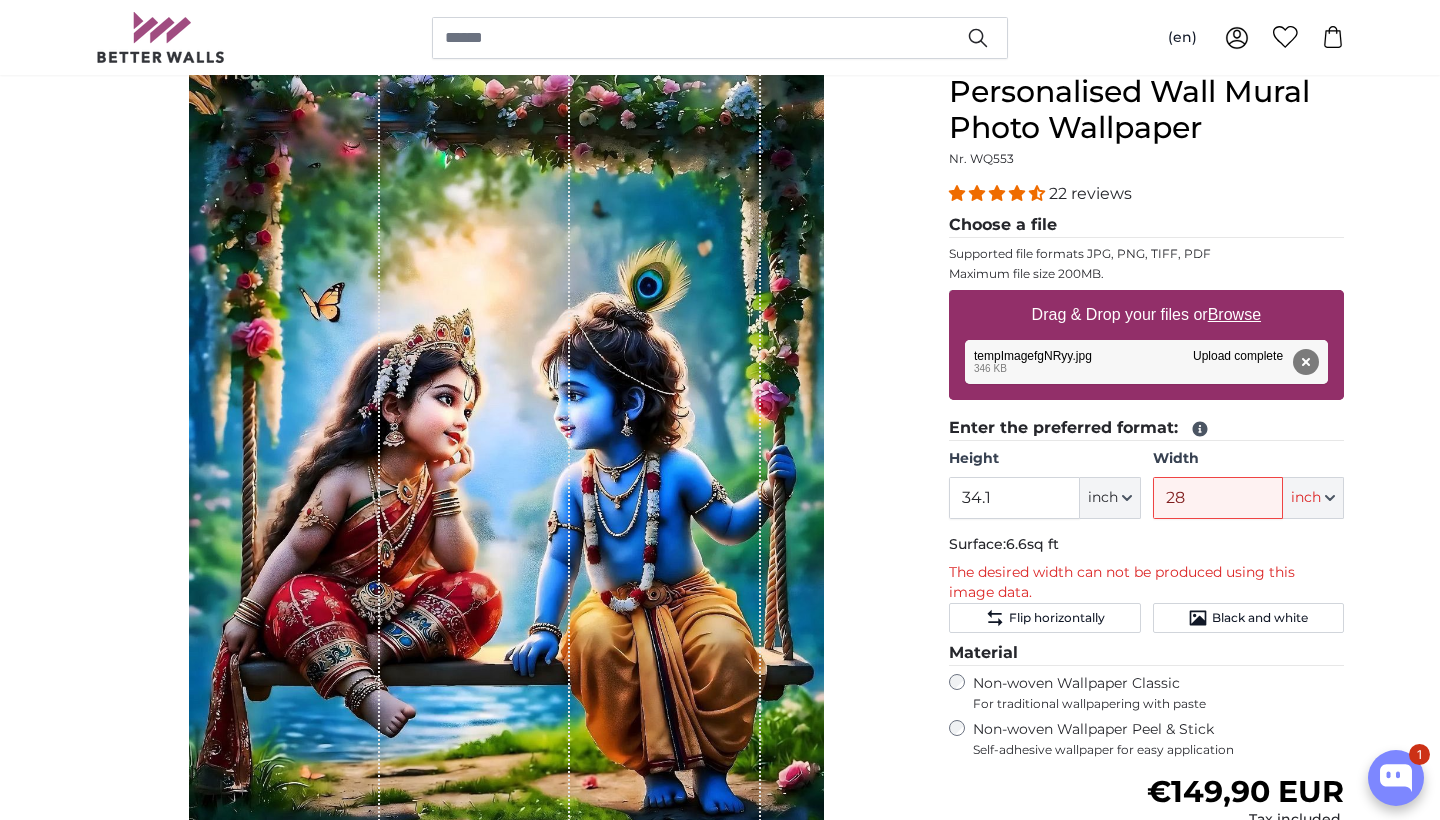 click on "inch" 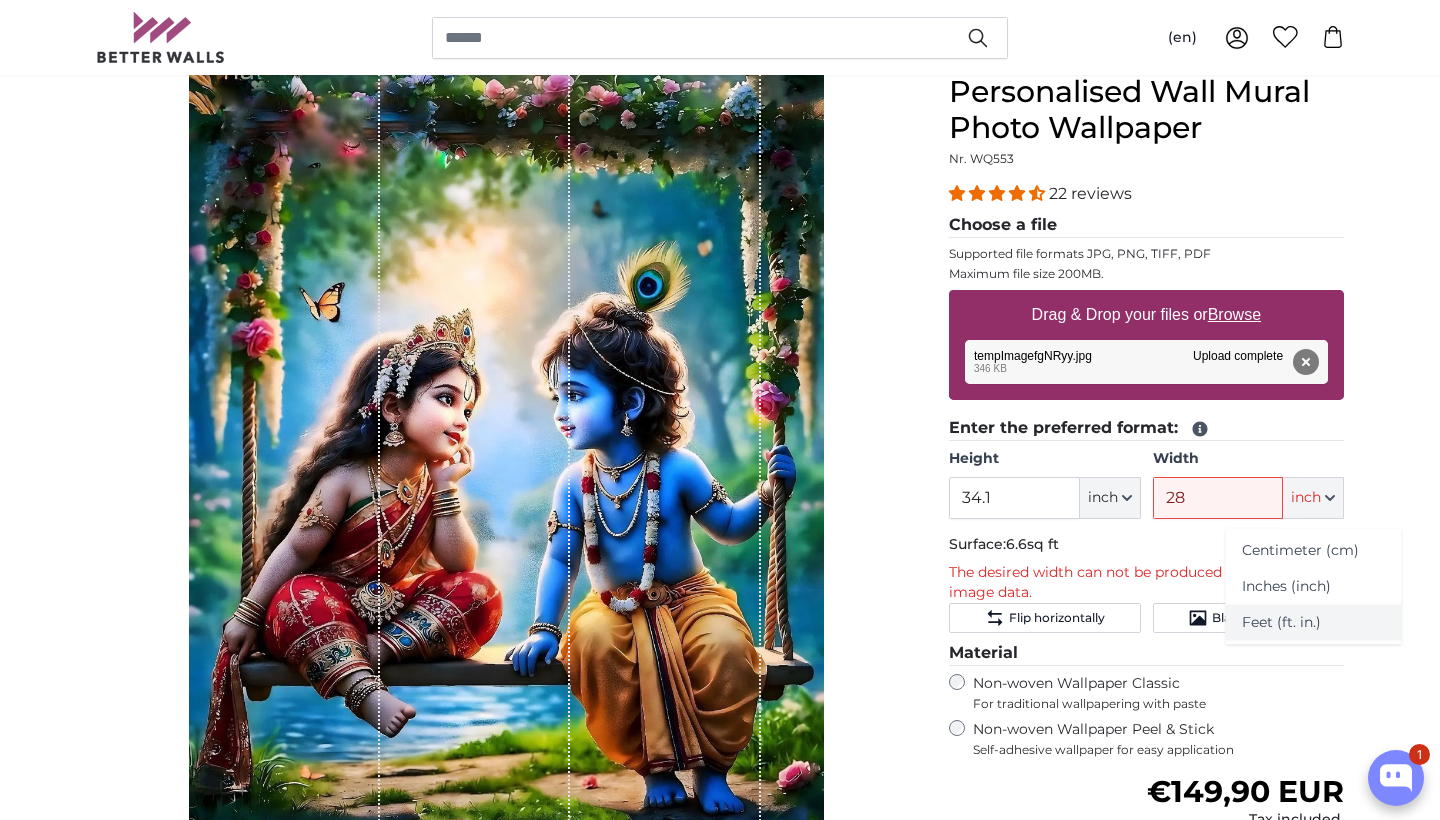 click on "Feet (ft. in.)" 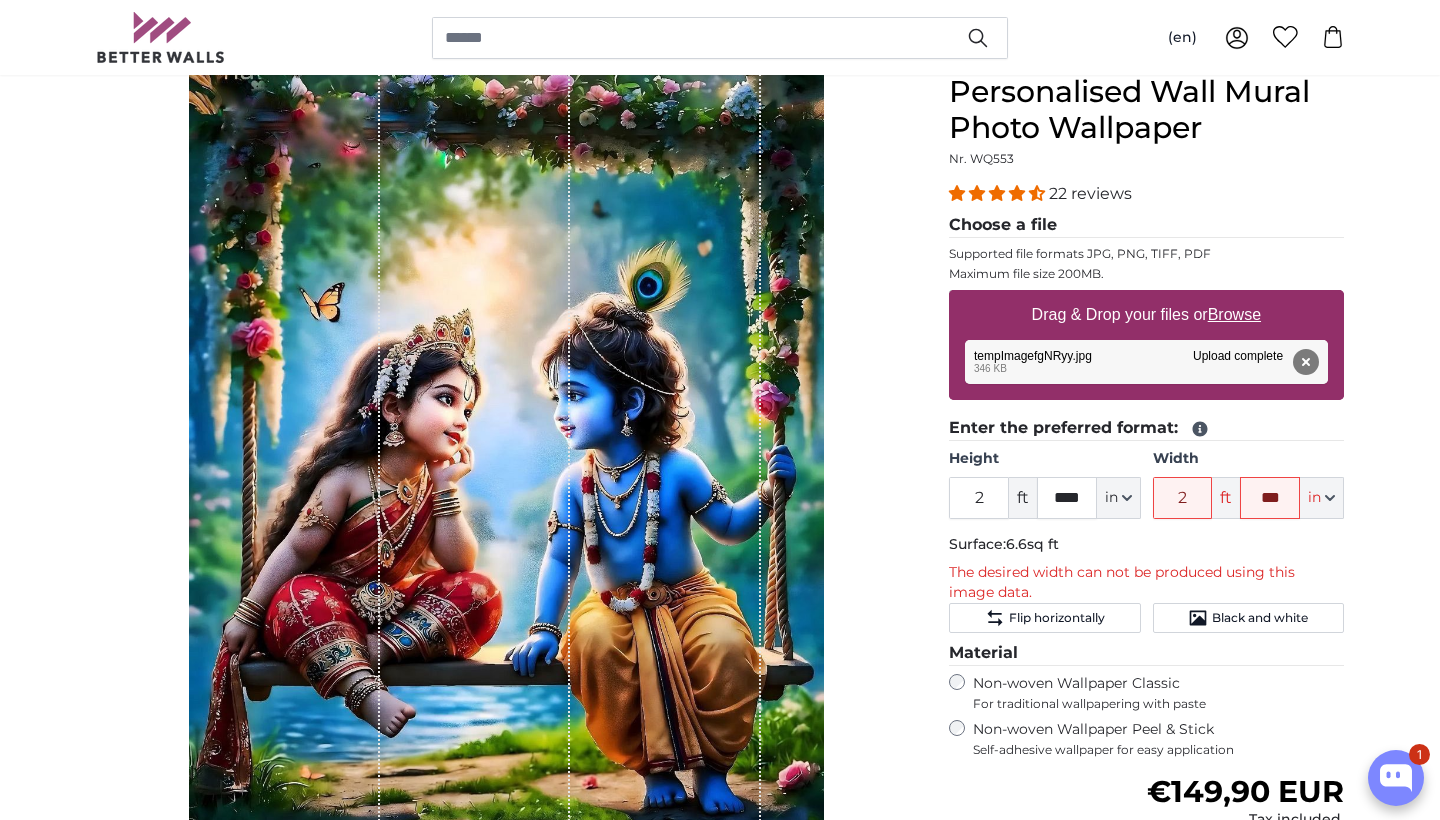 click on "Personalised Photo Wallpaper
Personalised Wall Mural Photo Wallpaper
Personalised Wall Mural Photo Wallpaper
Cancel
Crop image" at bounding box center (720, 2433) 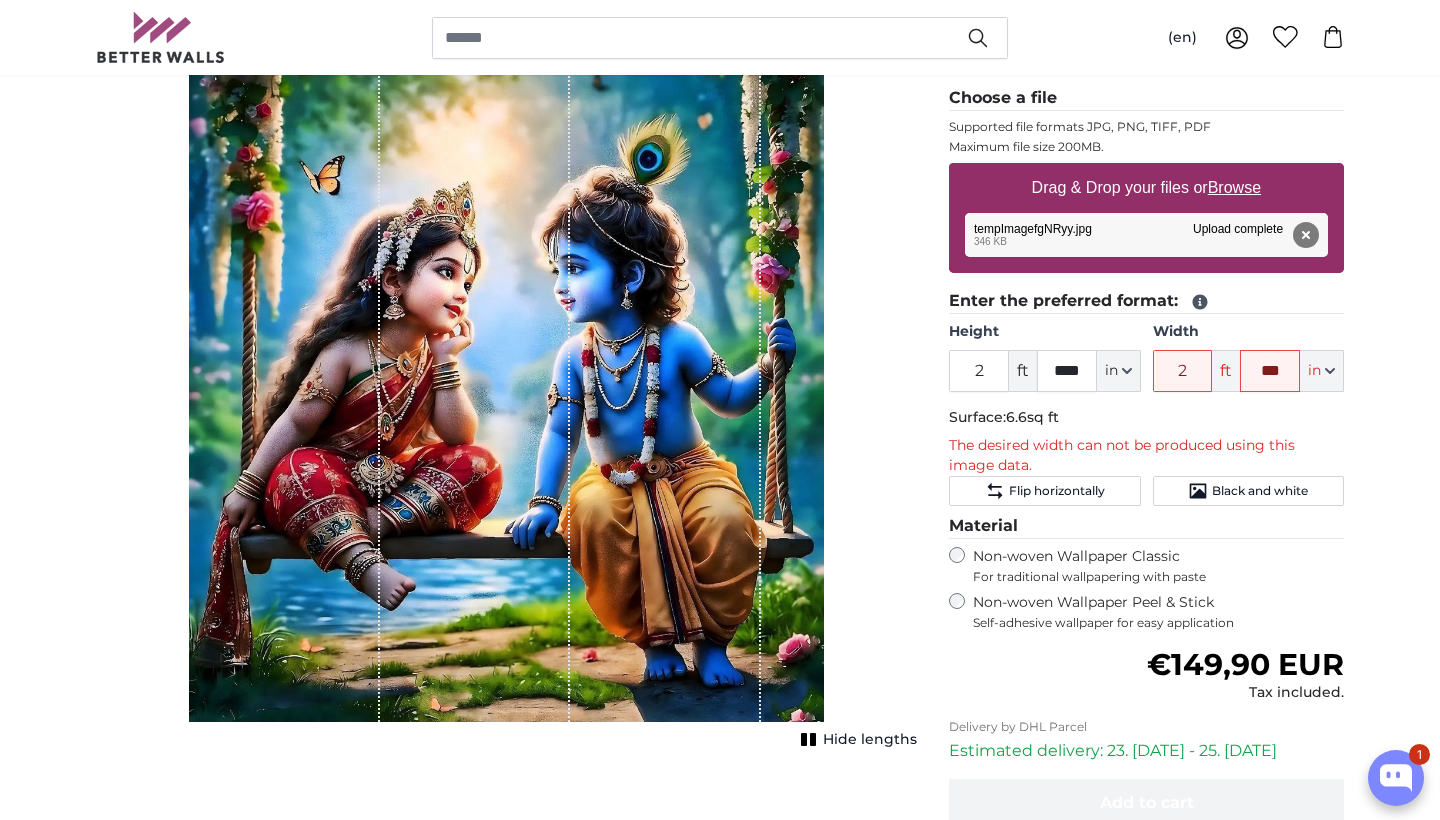 scroll, scrollTop: 313, scrollLeft: 0, axis: vertical 